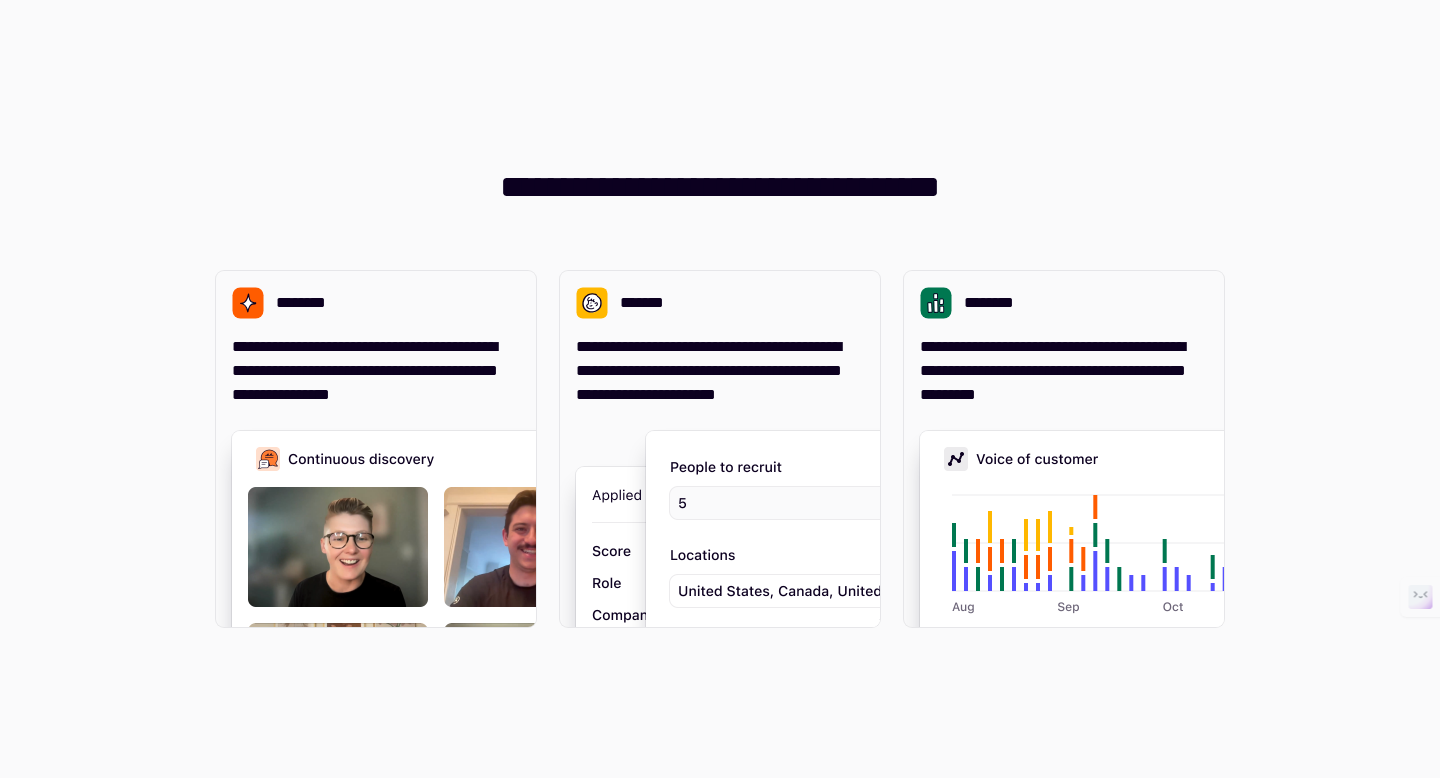 scroll, scrollTop: 0, scrollLeft: 0, axis: both 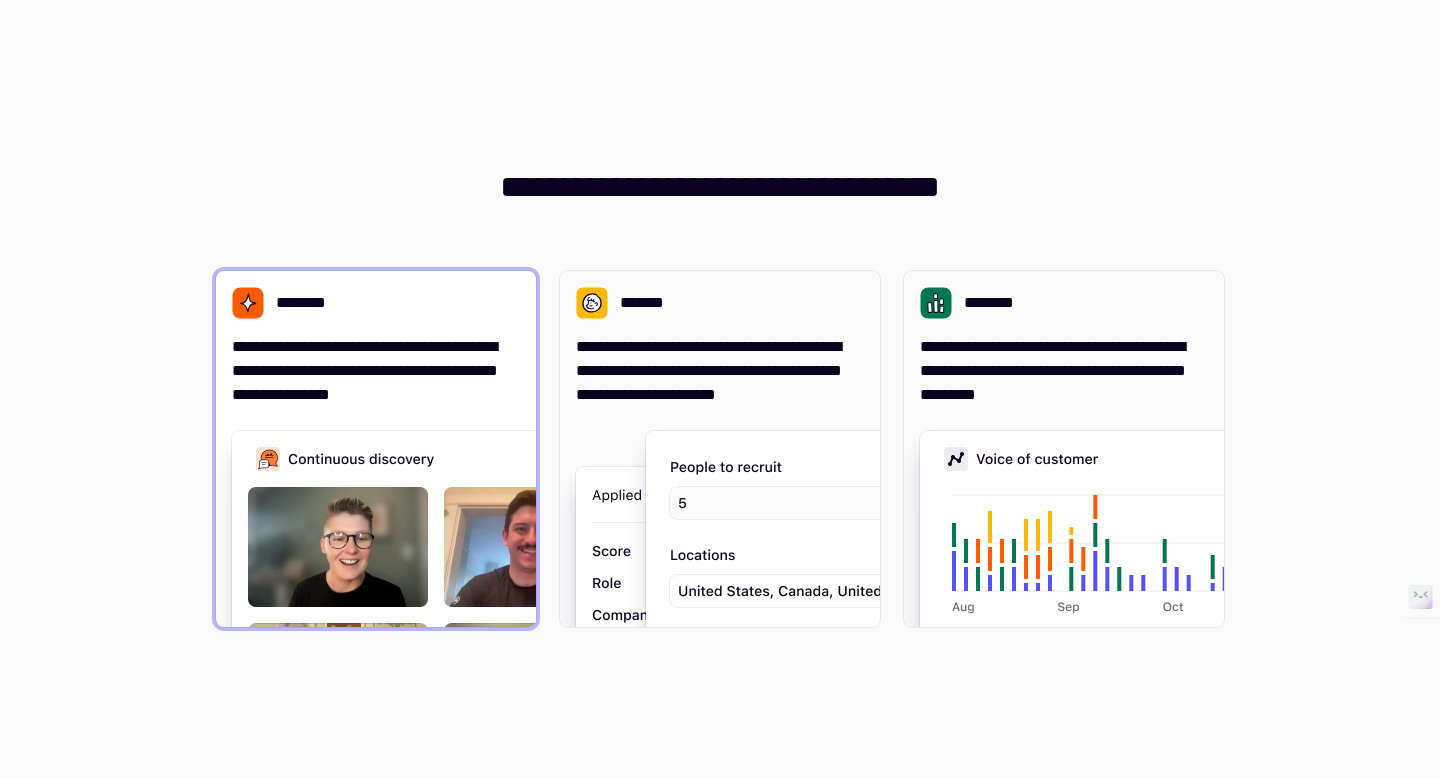 click on "**********" at bounding box center [376, 371] 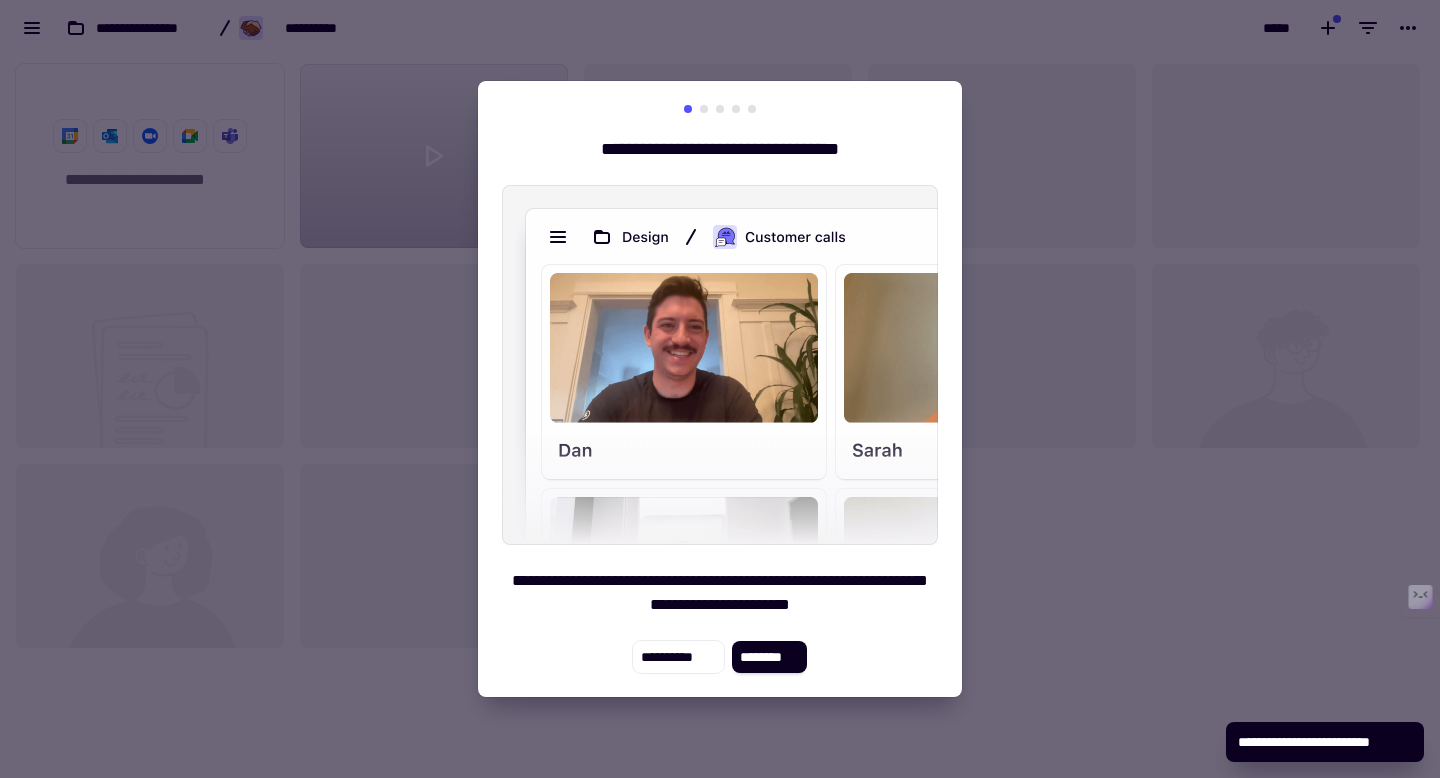 scroll, scrollTop: 1, scrollLeft: 1, axis: both 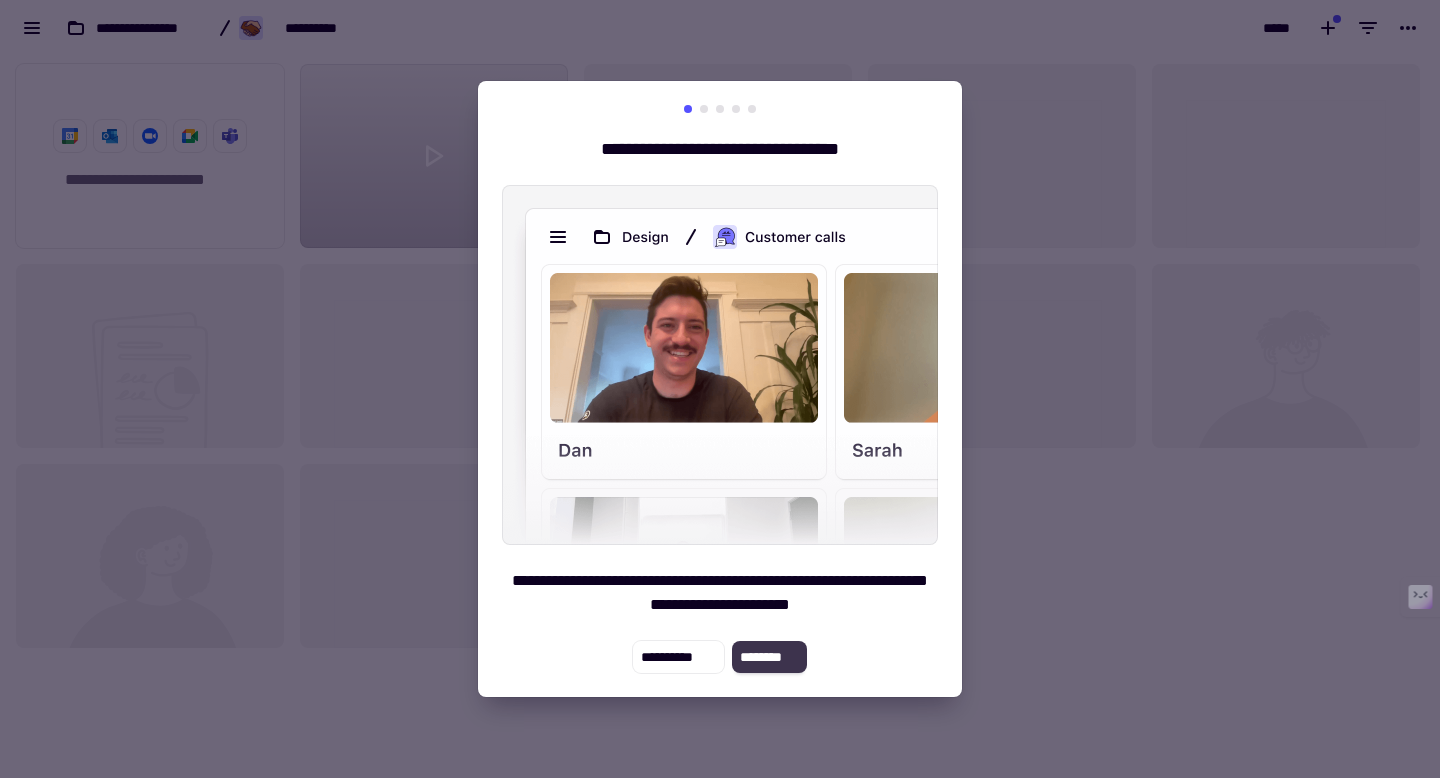 click on "********" 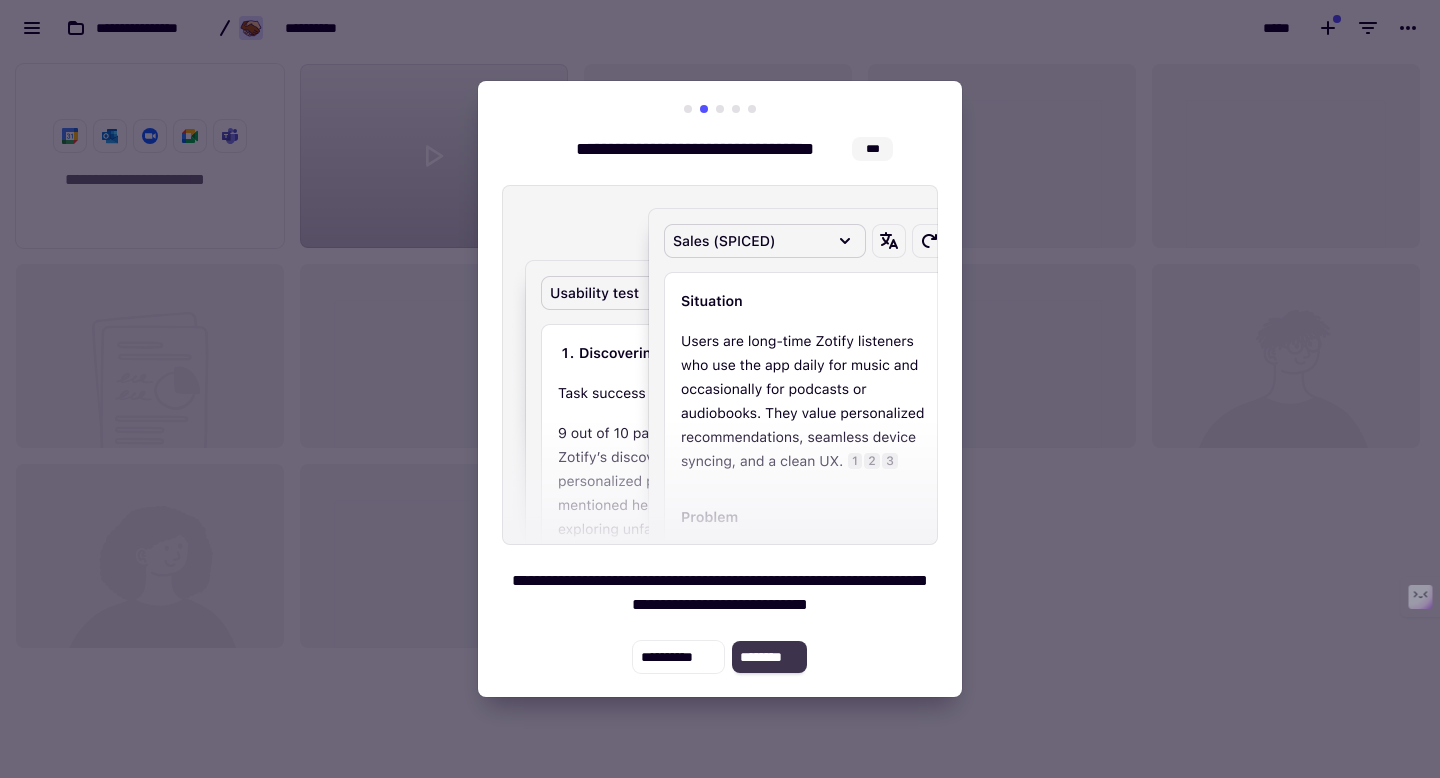 click on "********" 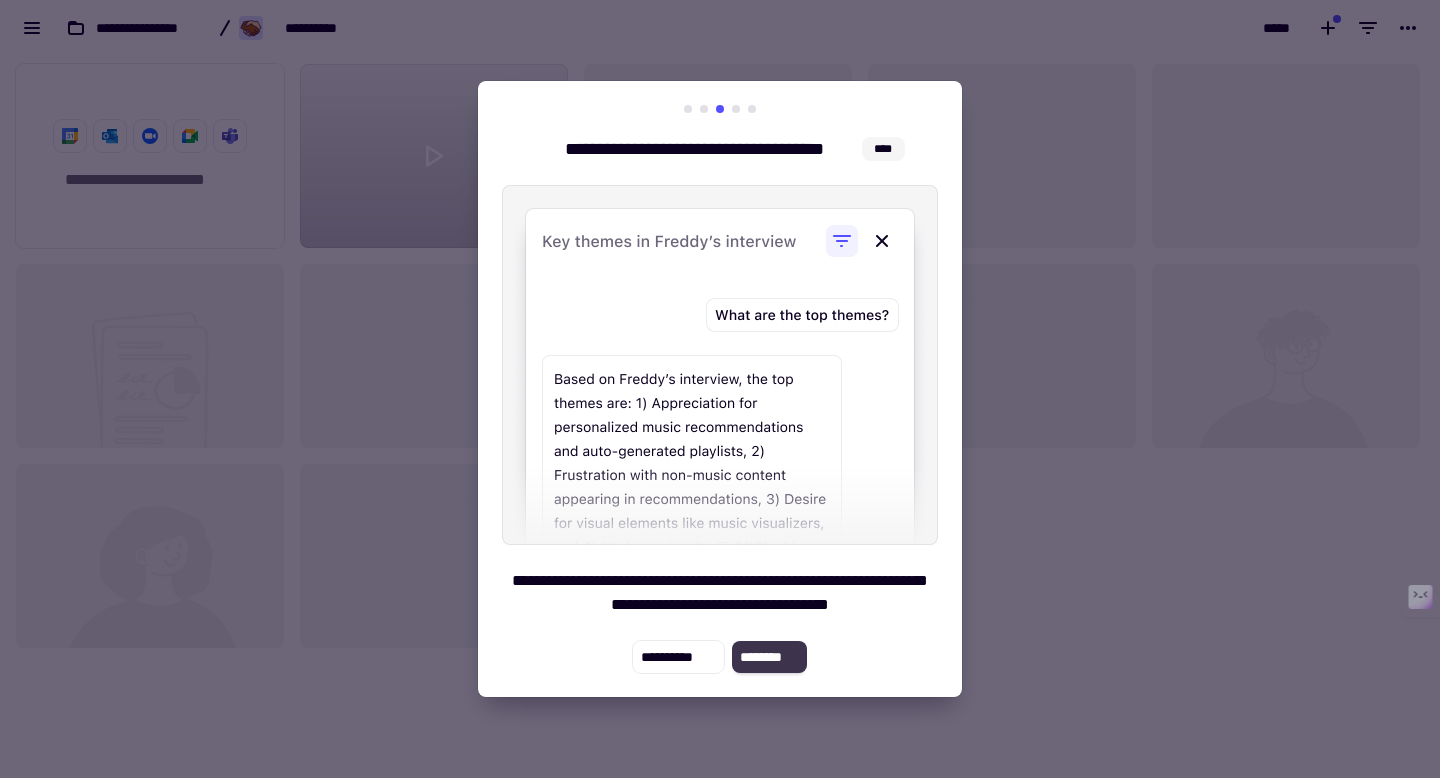 click on "********" 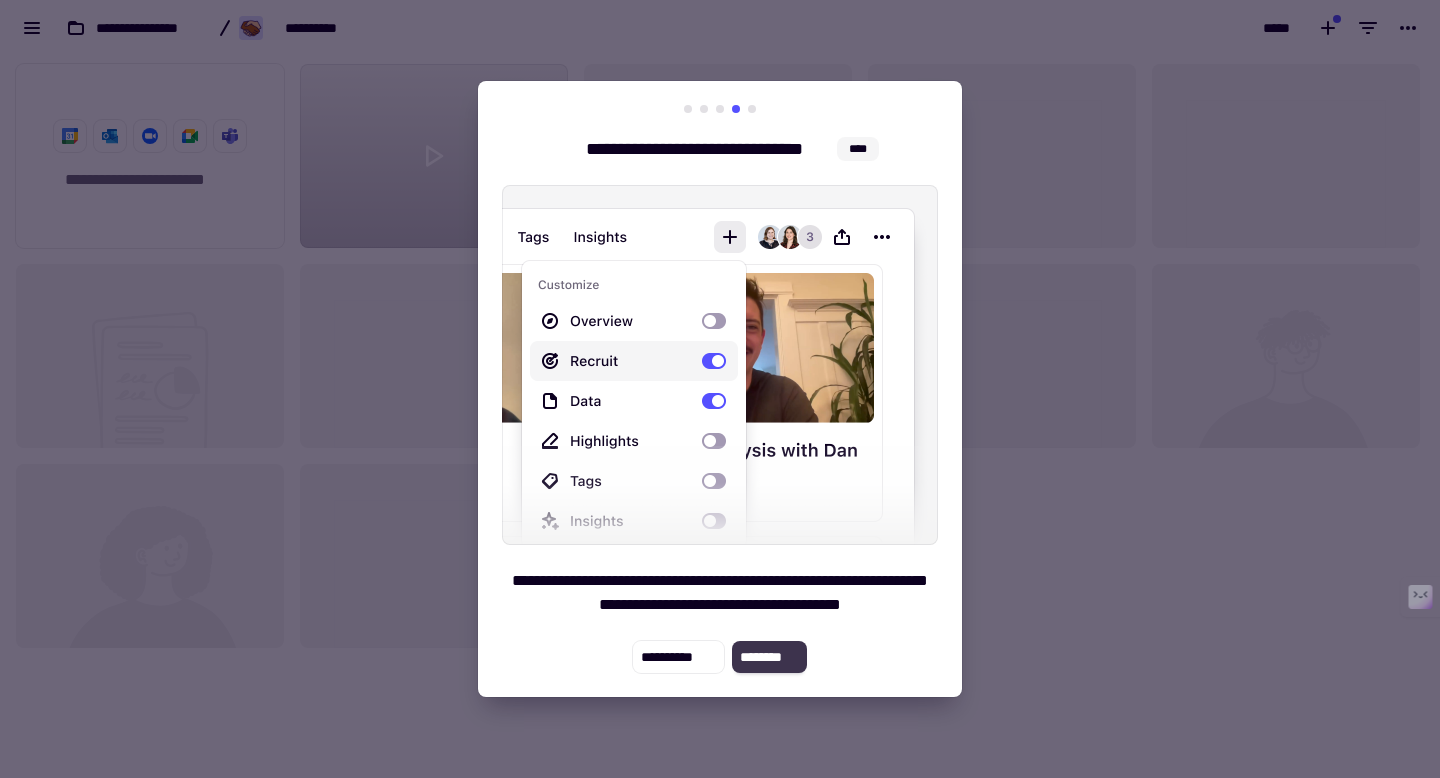 click on "********" 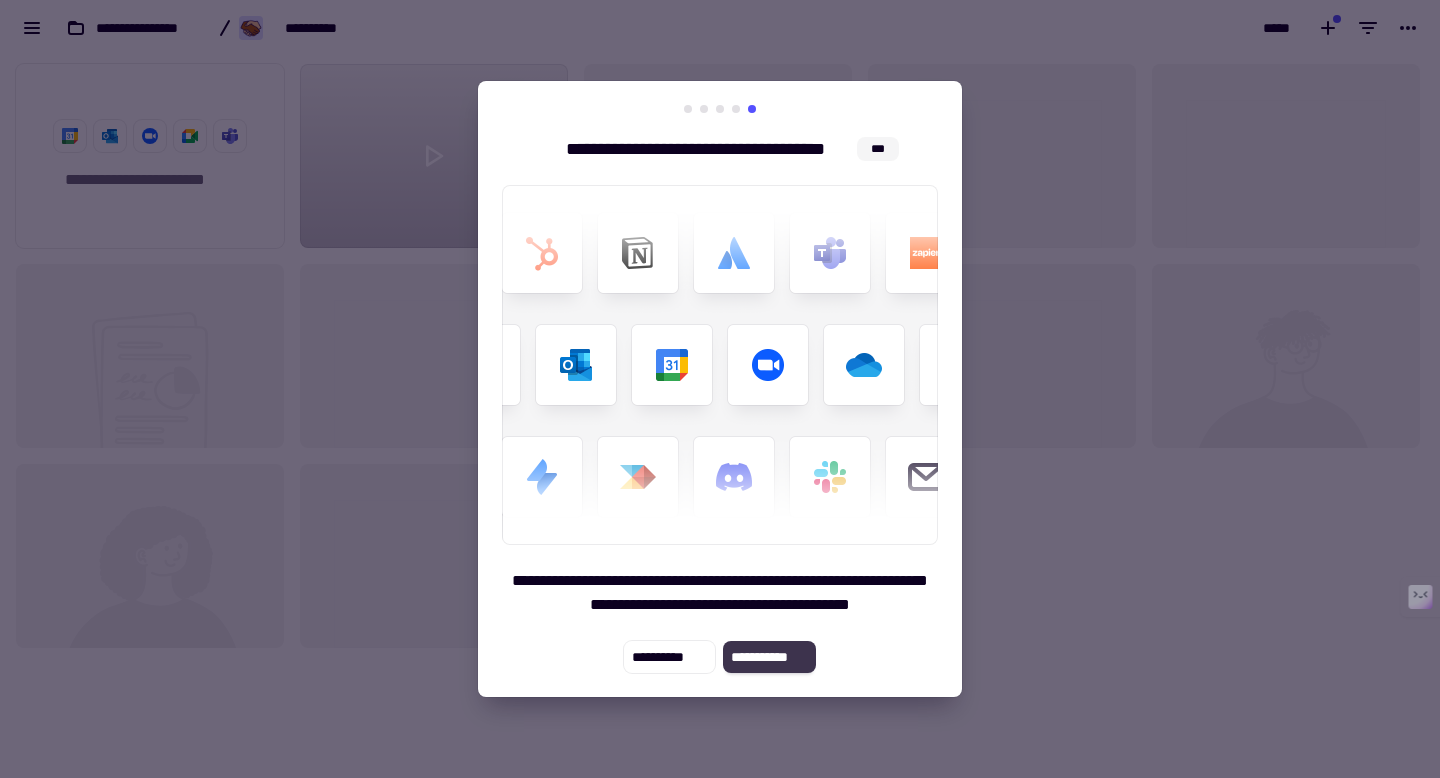 click on "**********" 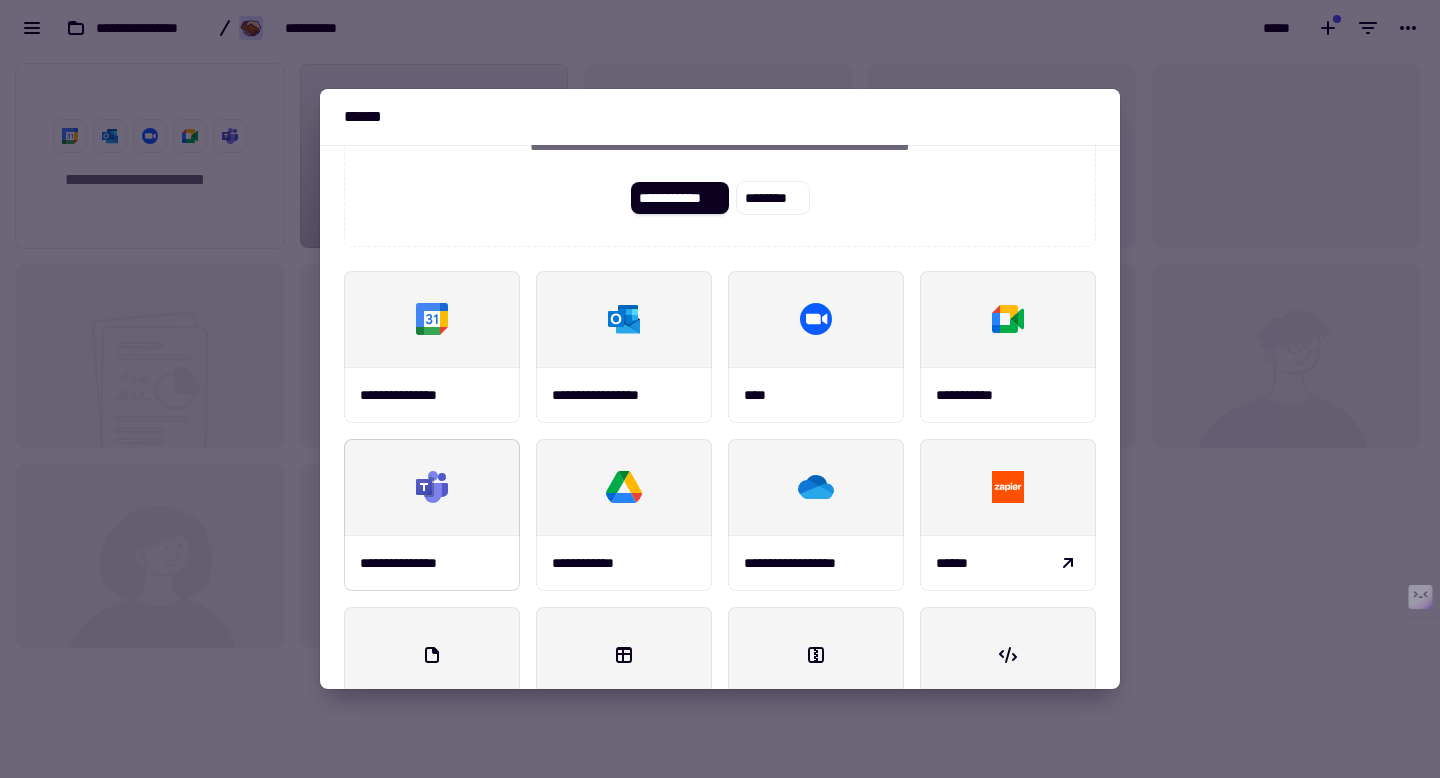 scroll, scrollTop: 0, scrollLeft: 0, axis: both 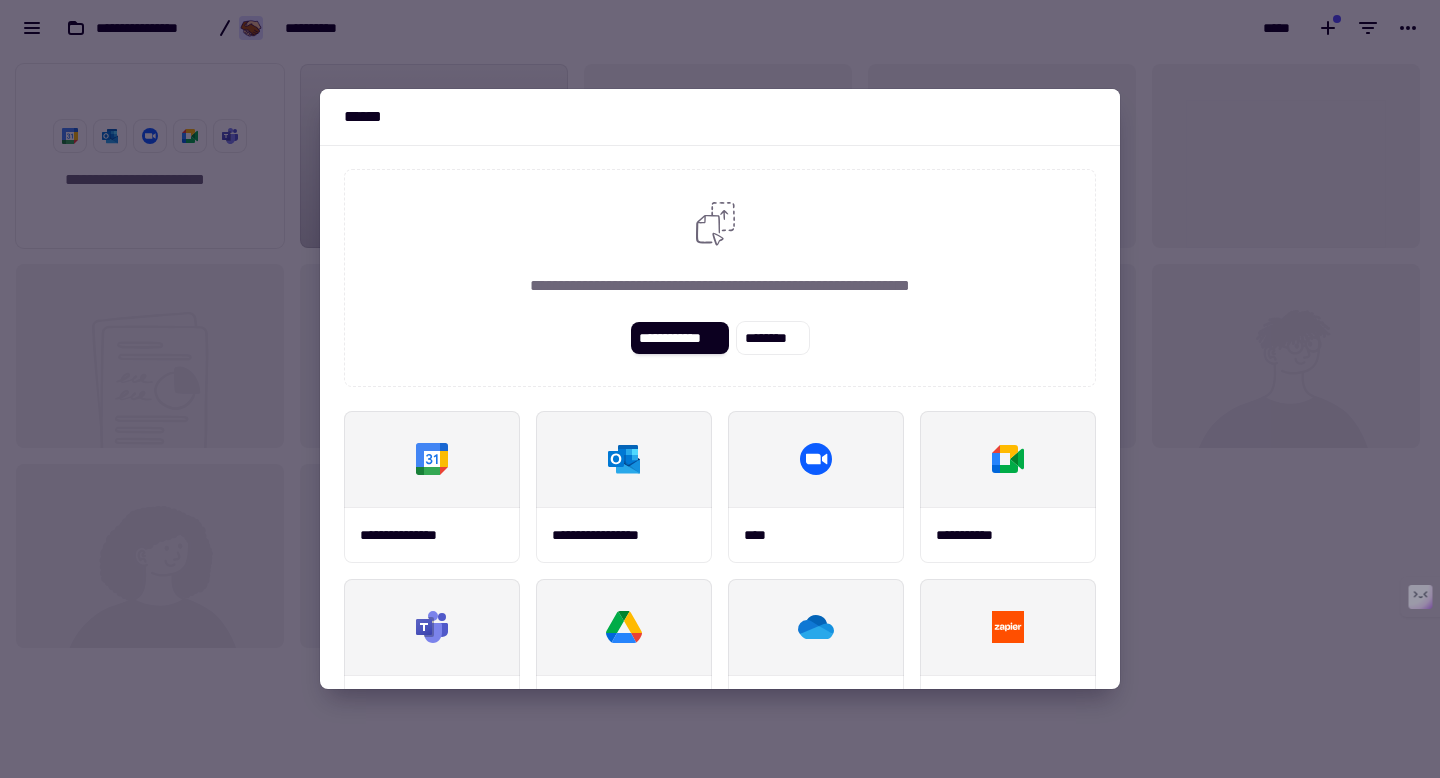 click at bounding box center (720, 389) 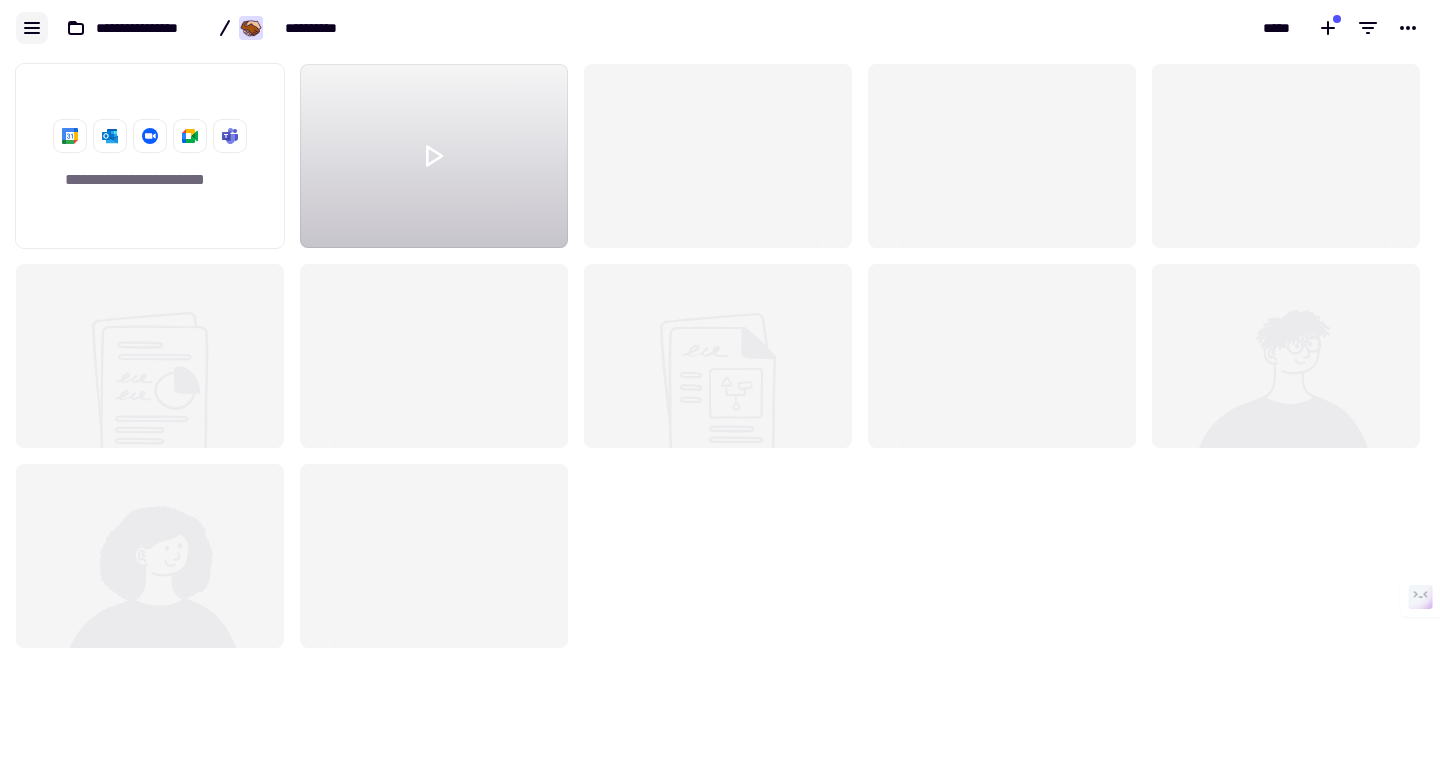 click 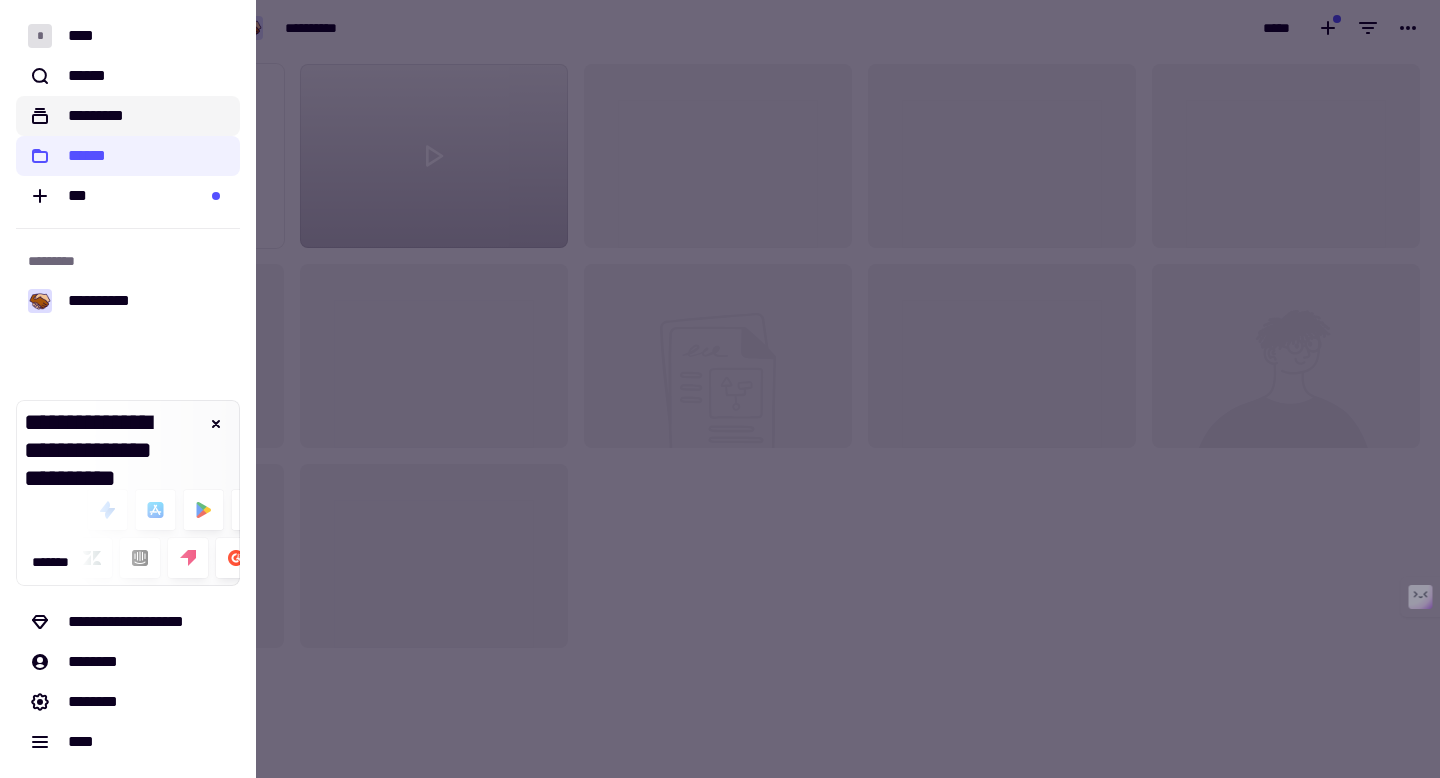 click on "*********" 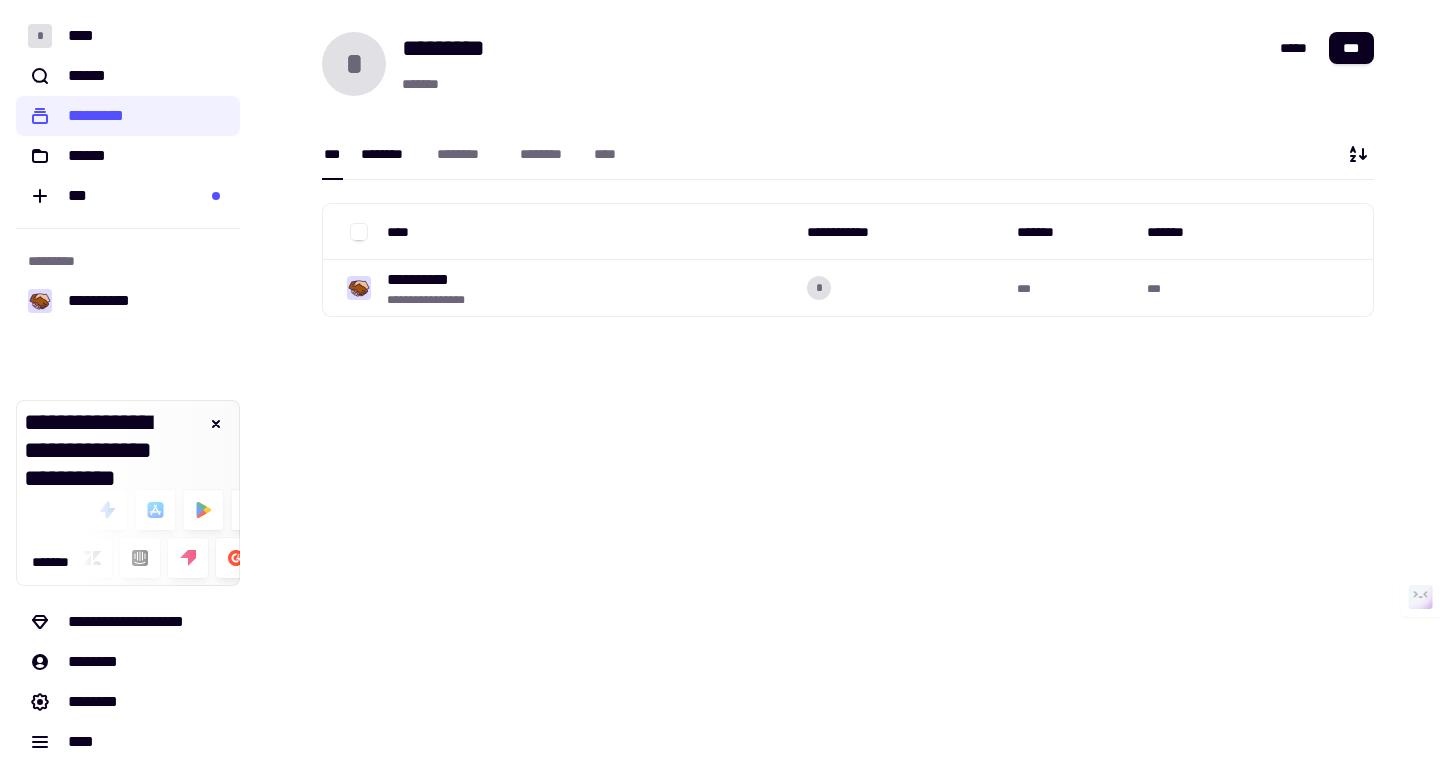 click on "********" at bounding box center (389, 153) 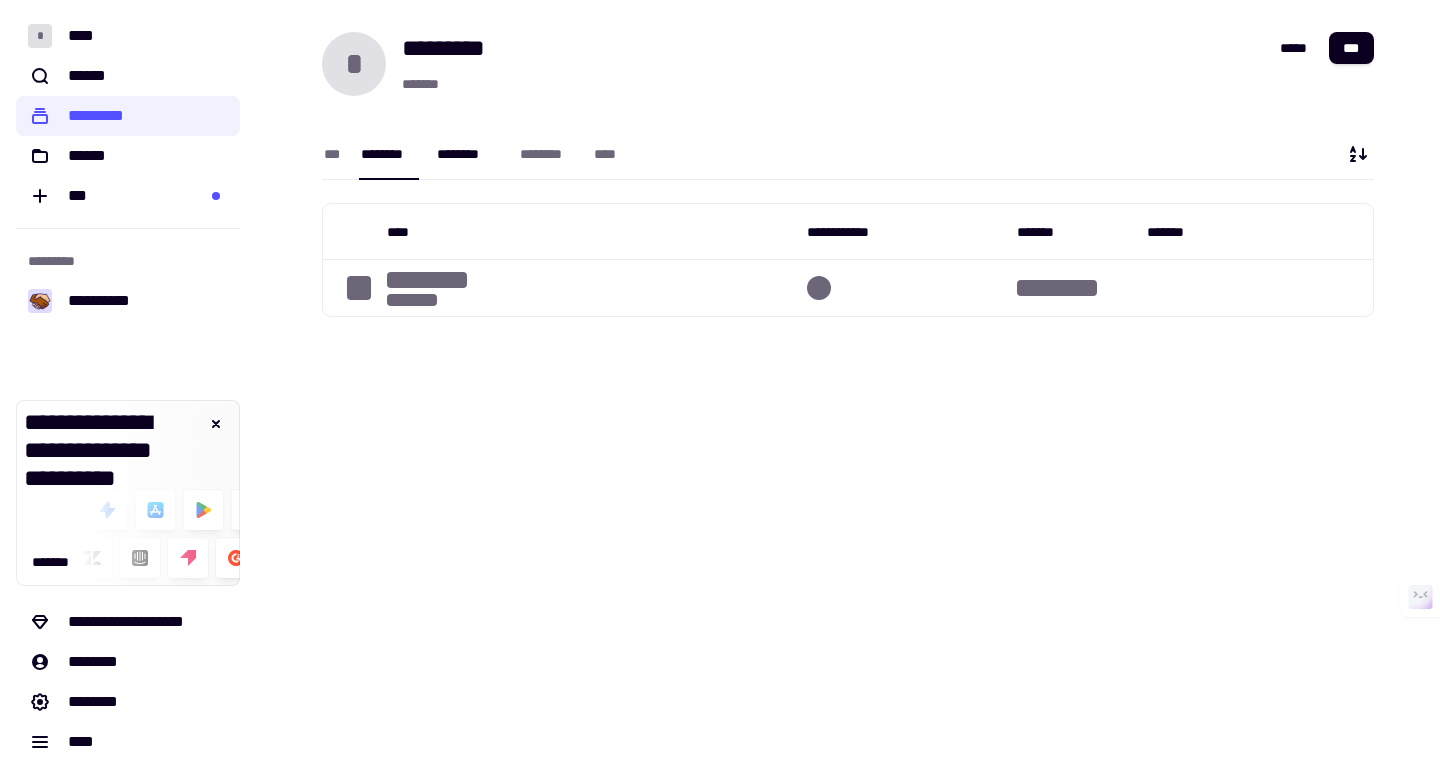 click on "********" at bounding box center (468, 154) 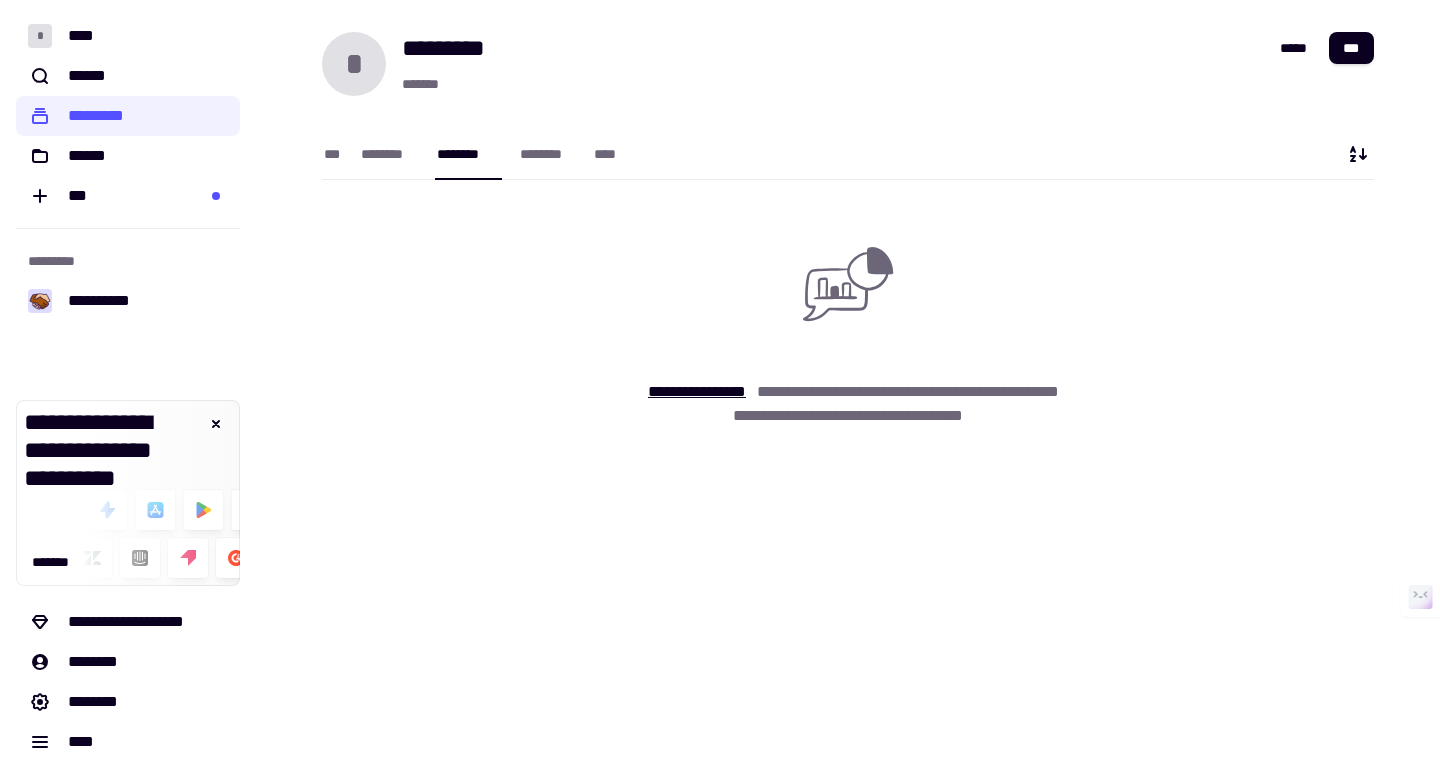 click on "********" at bounding box center (468, 154) 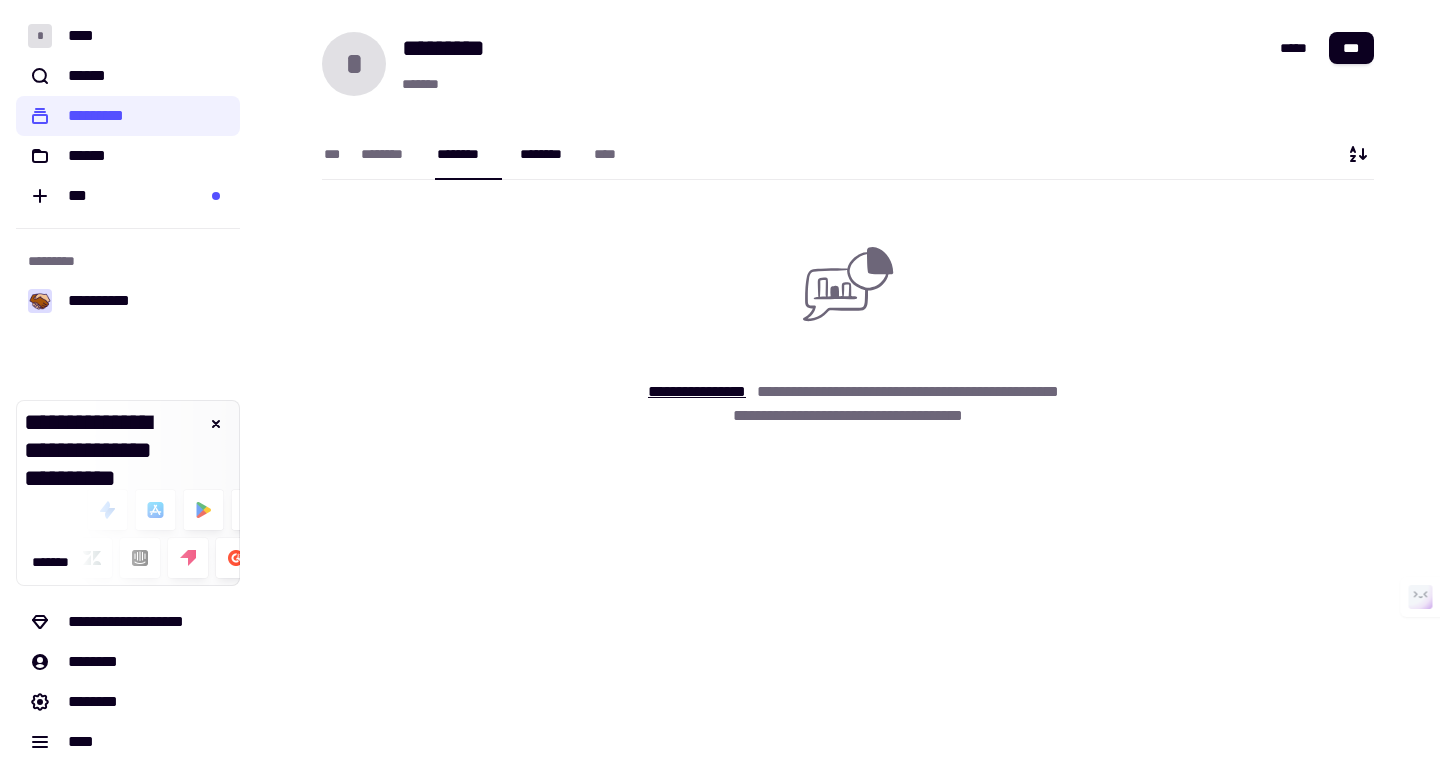 click on "********" at bounding box center [547, 154] 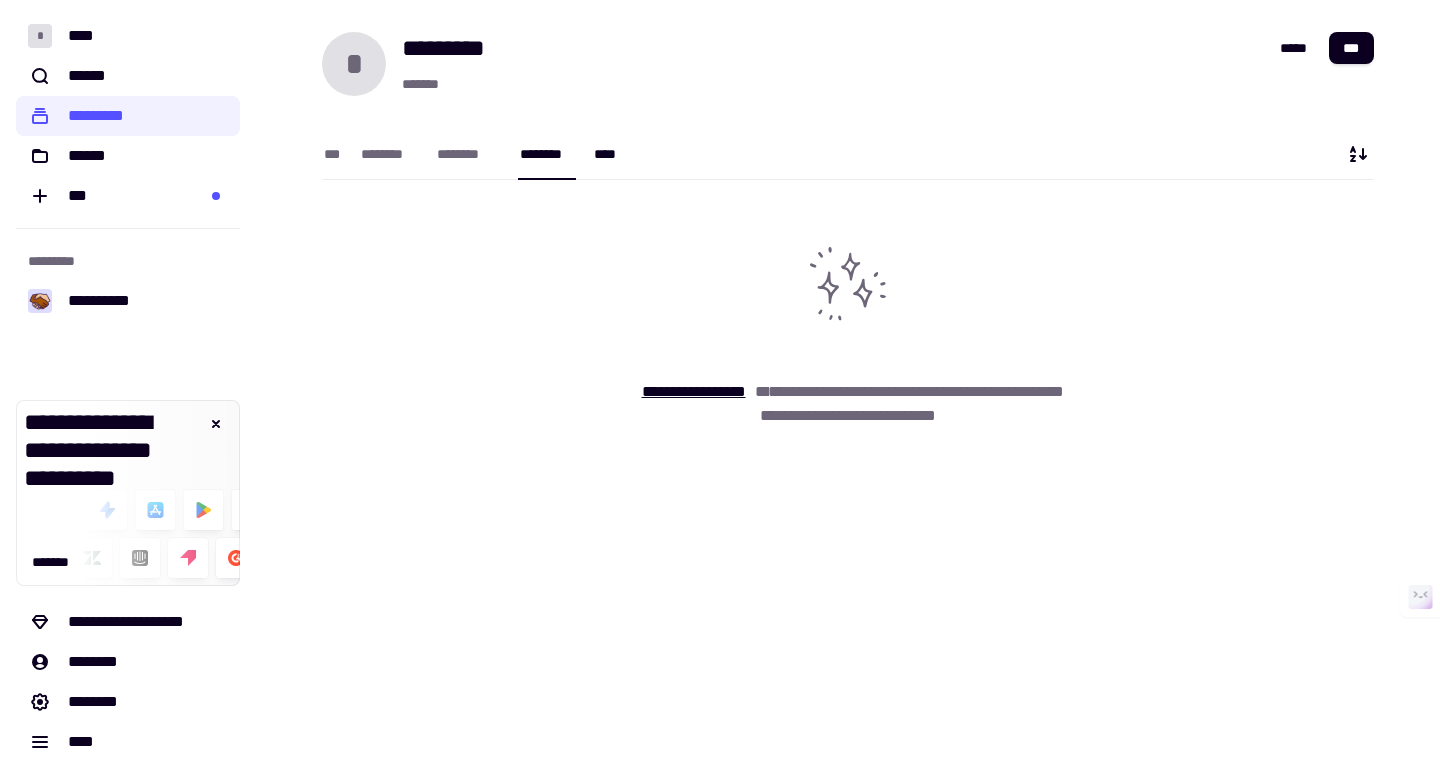 click on "****" at bounding box center [609, 154] 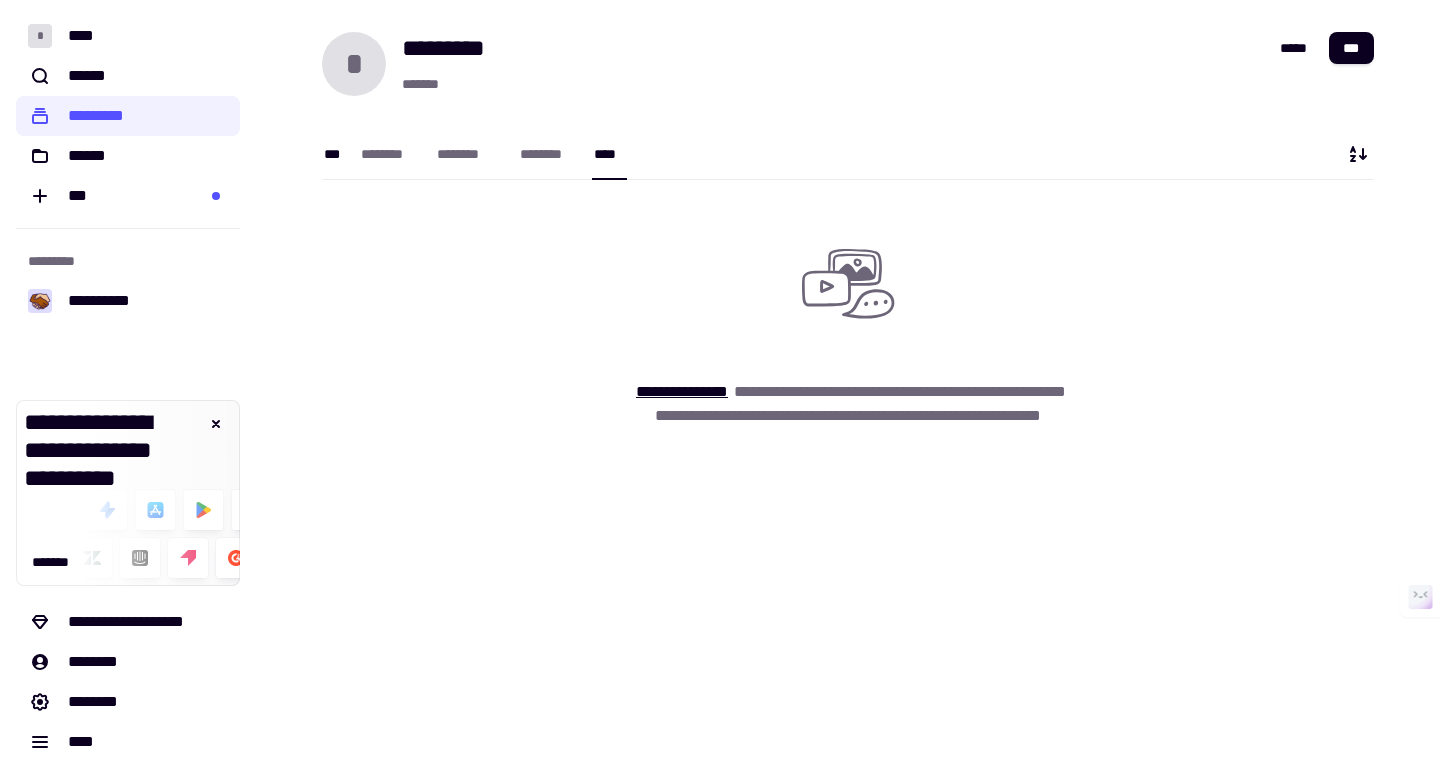 click on "***" at bounding box center [332, 153] 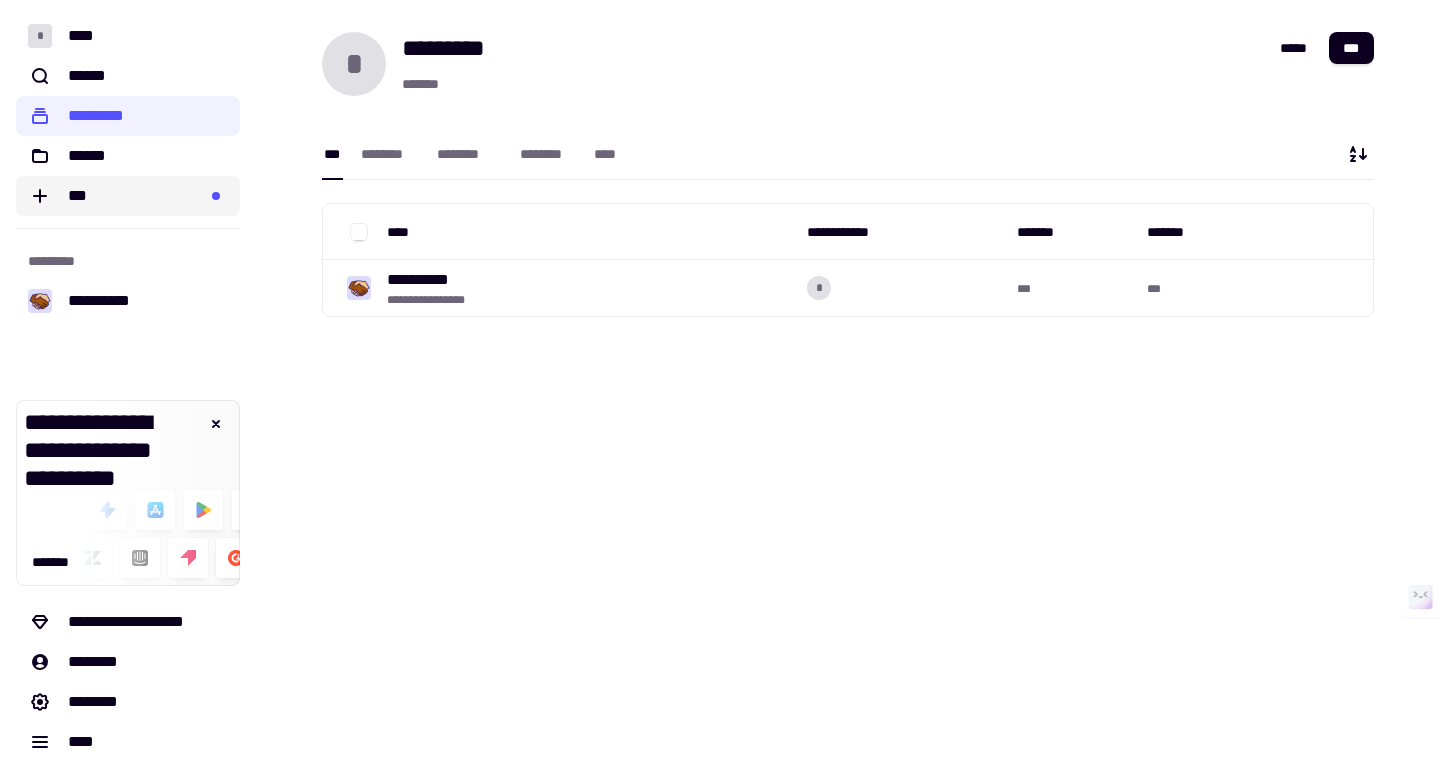 click on "***" 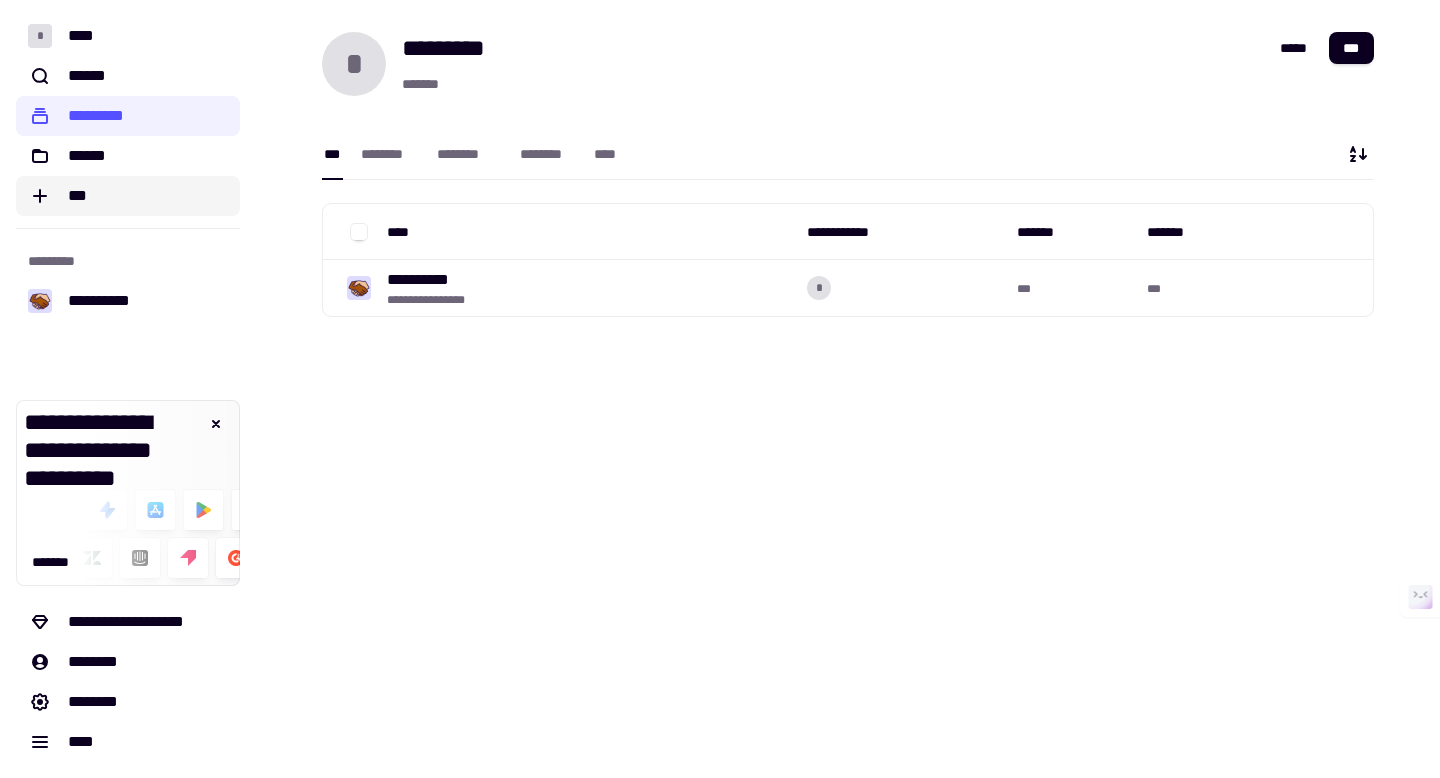 click 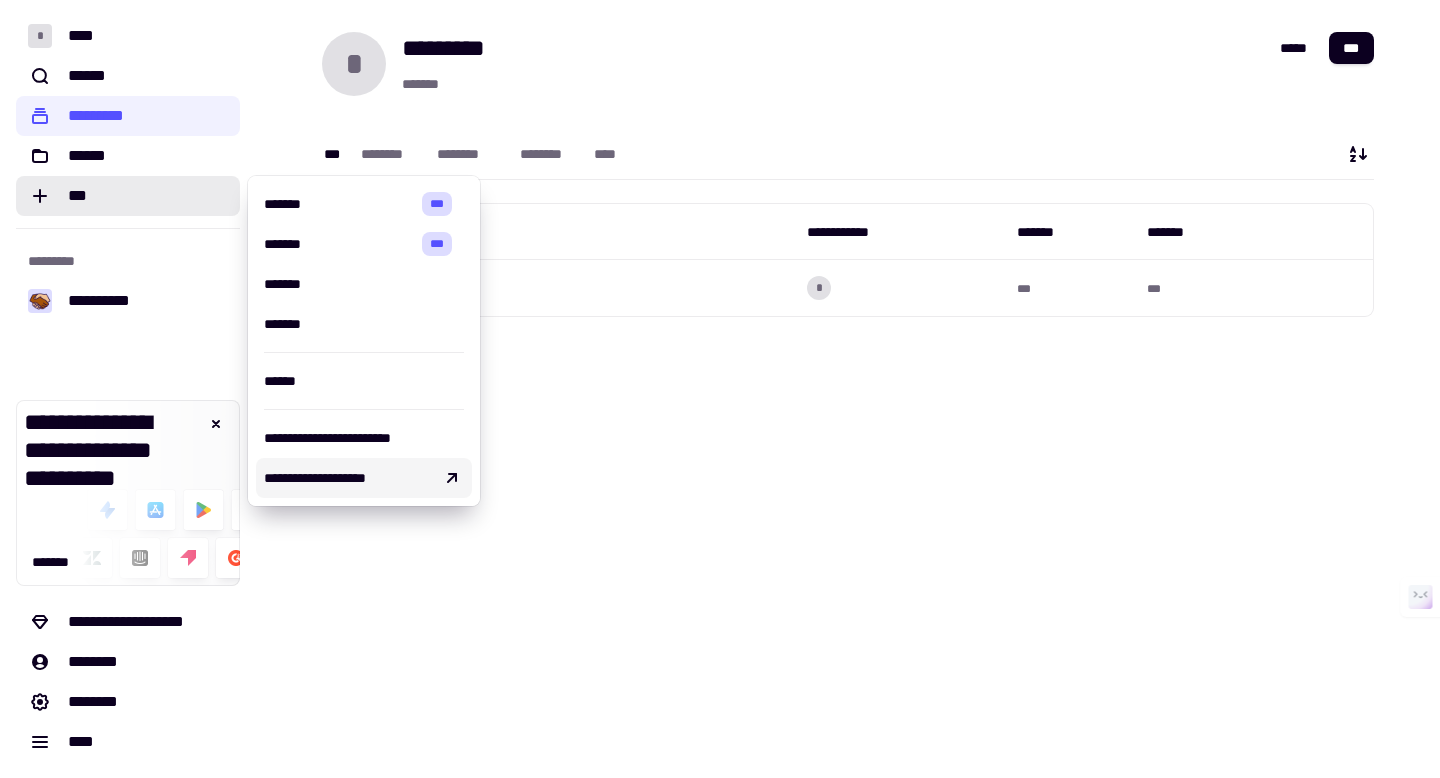 click on "**********" at bounding box center (848, 389) 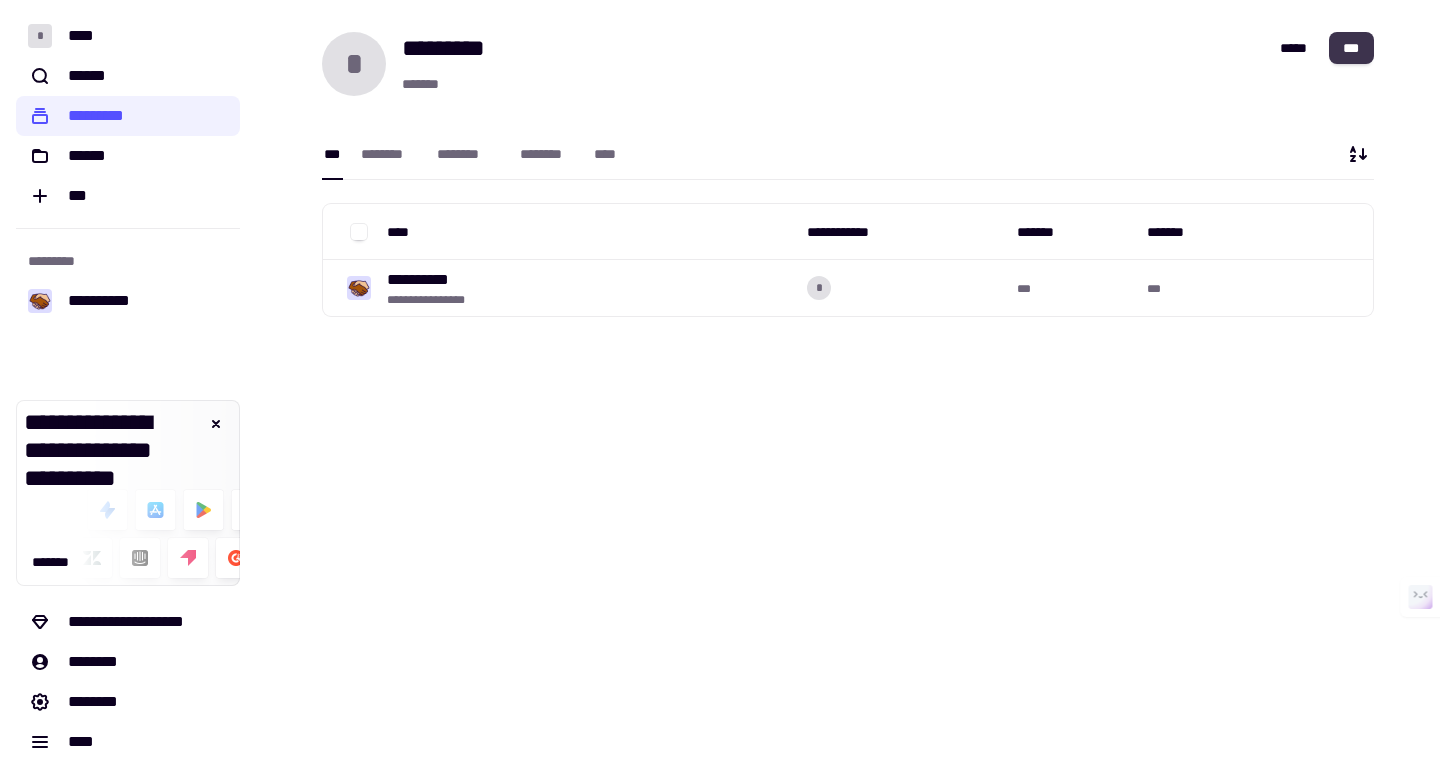 click on "***" 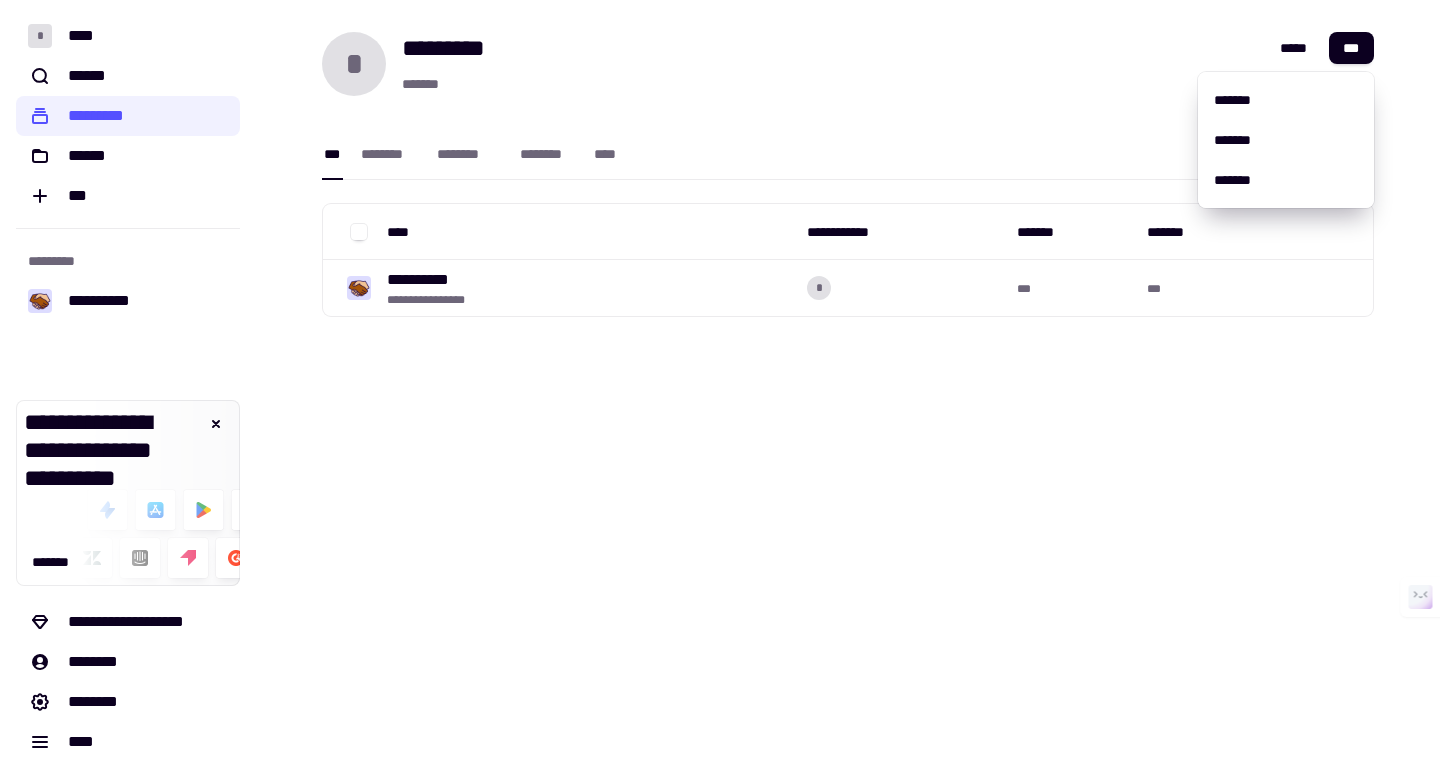 click on "*** ******** ******** ******** ****" at bounding box center [848, 138] 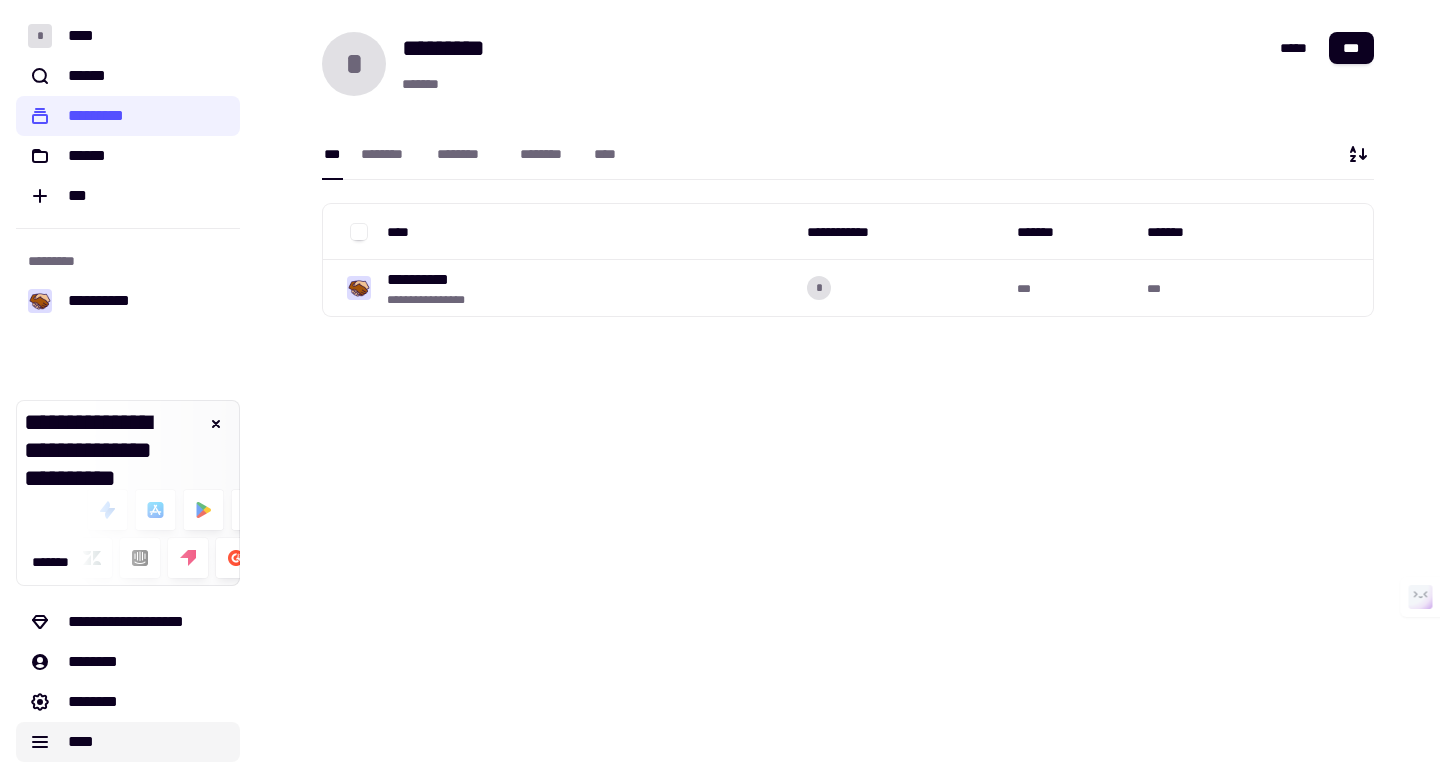 click 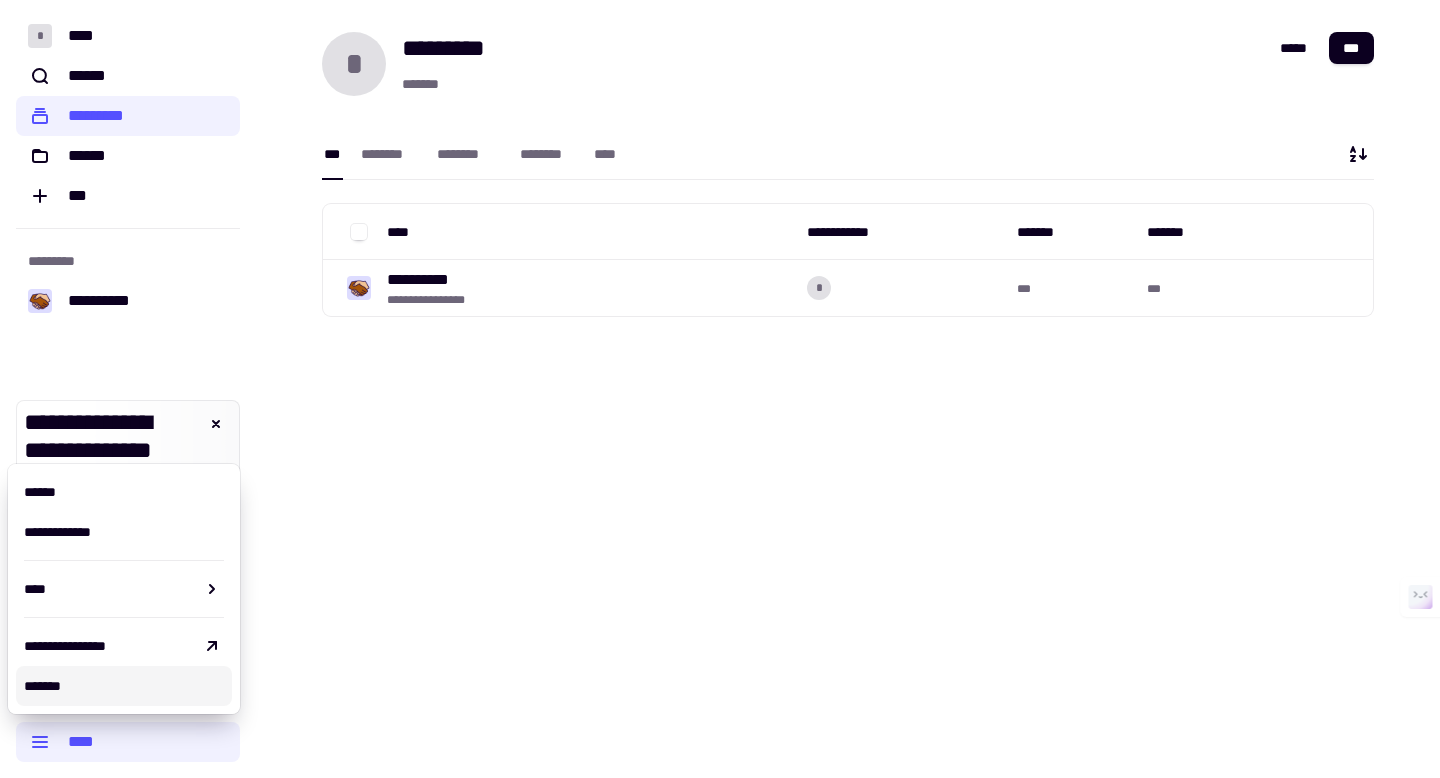 click on "**********" at bounding box center (848, 389) 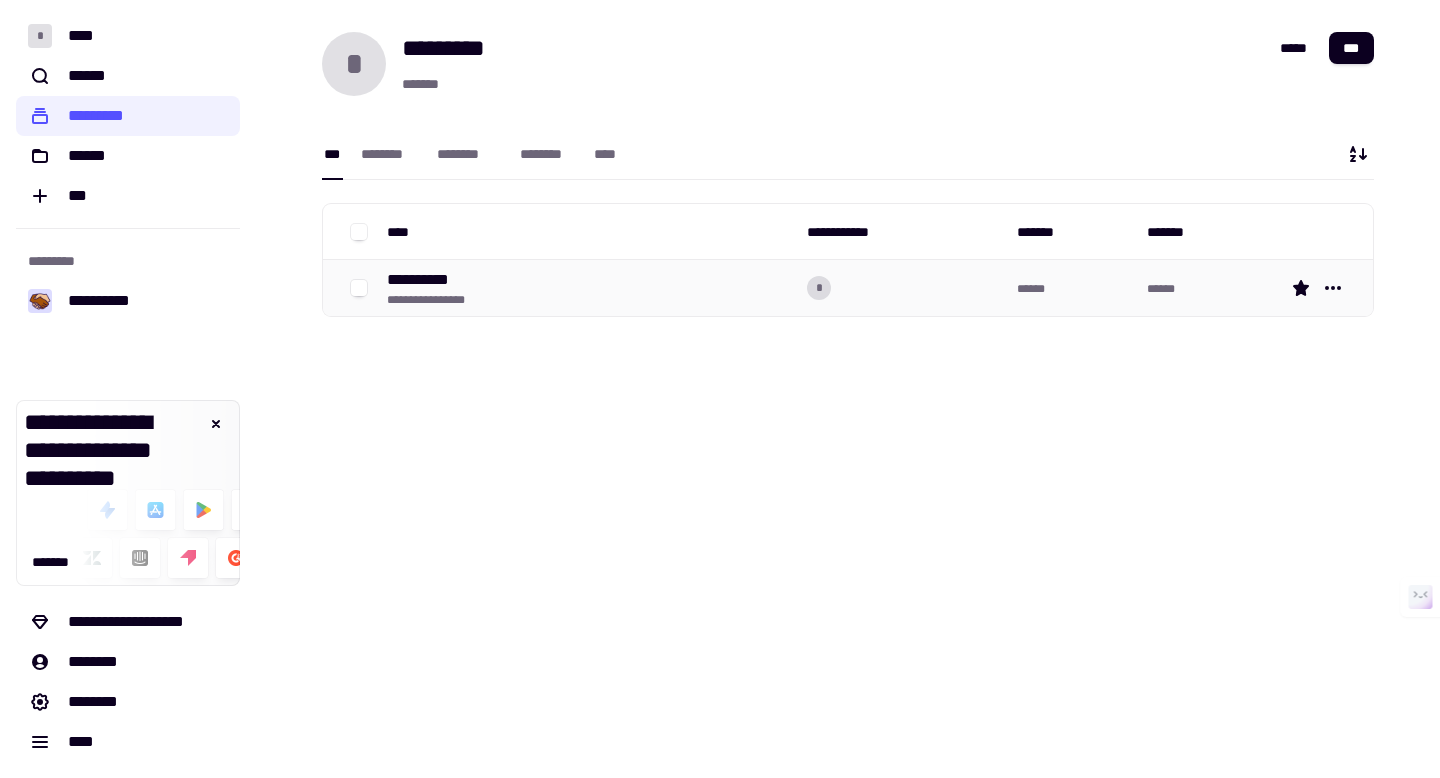 click on "**********" at bounding box center (436, 300) 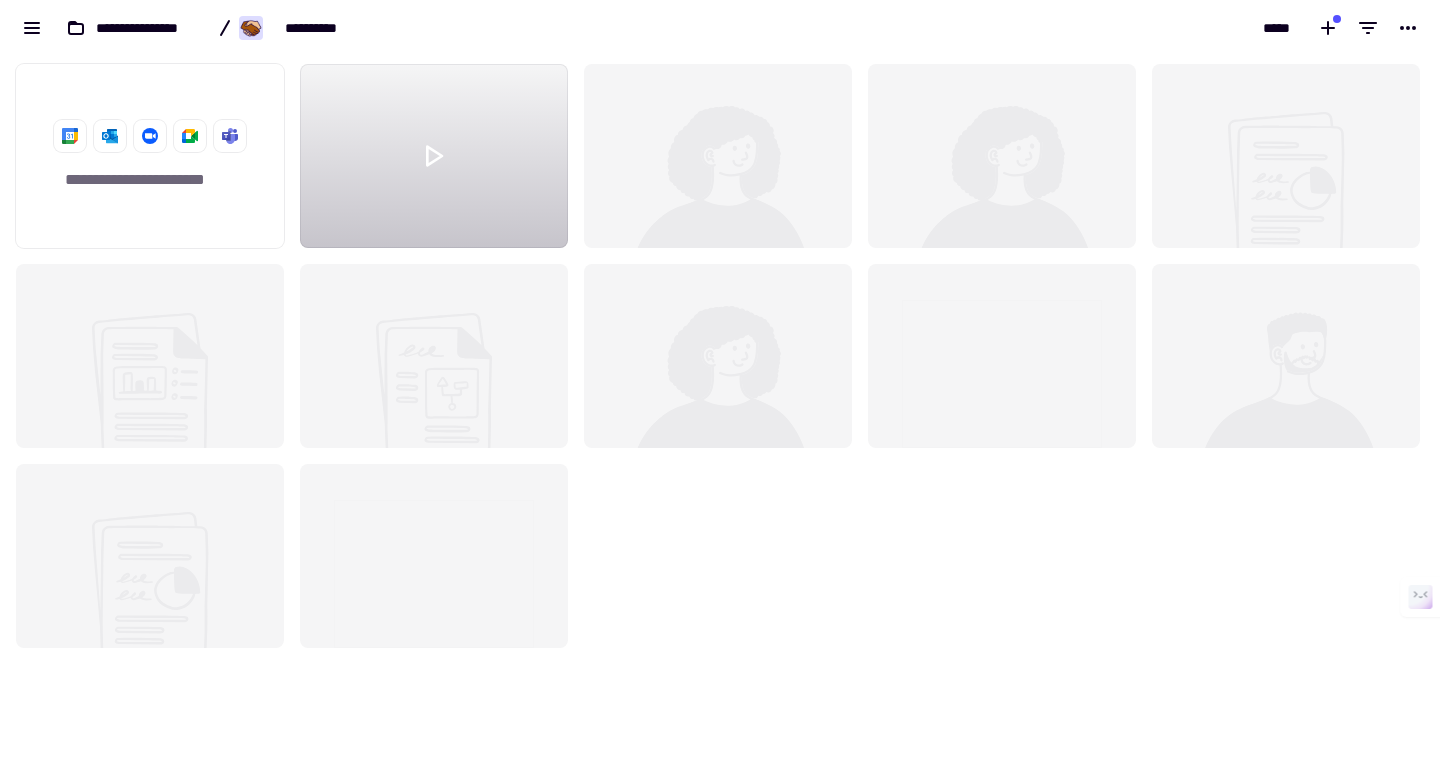 scroll, scrollTop: 1, scrollLeft: 1, axis: both 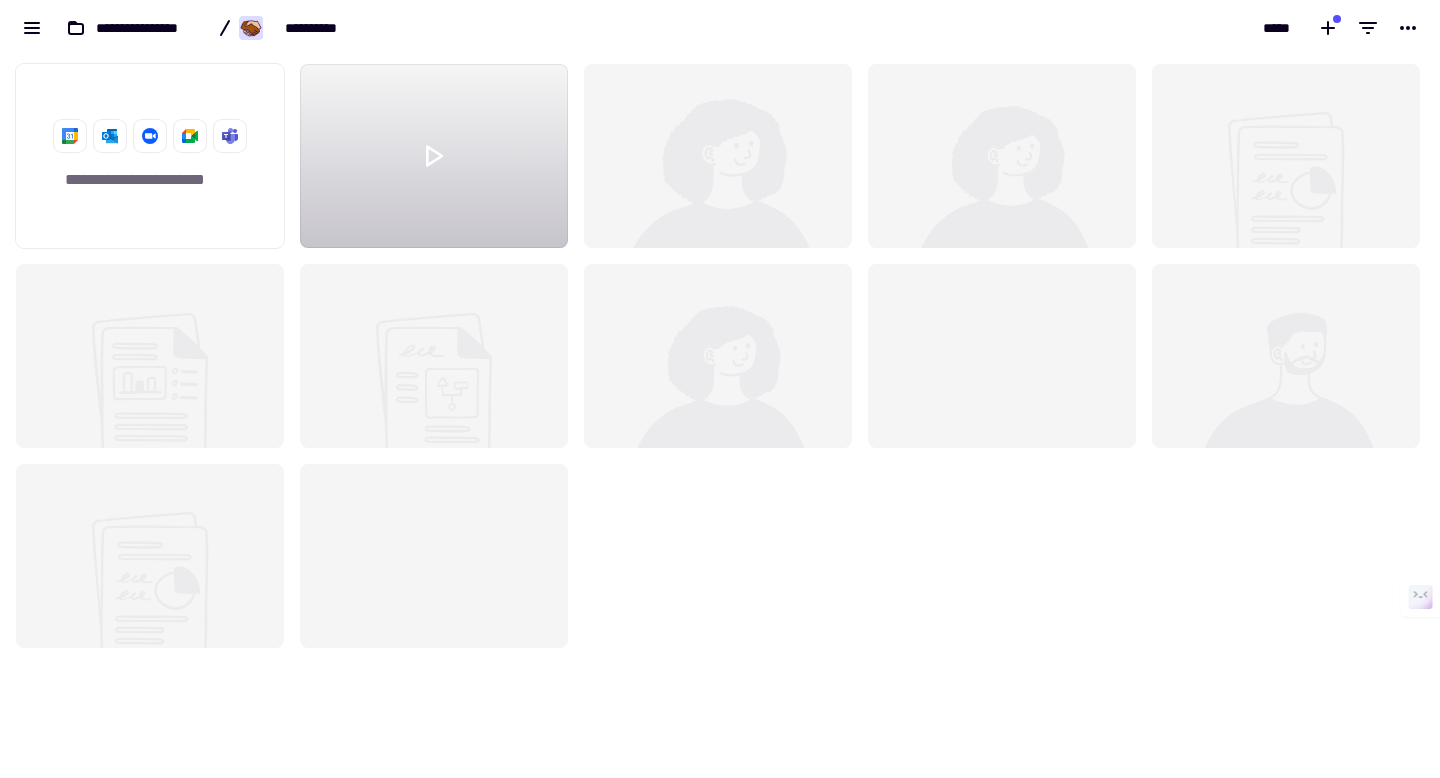 click 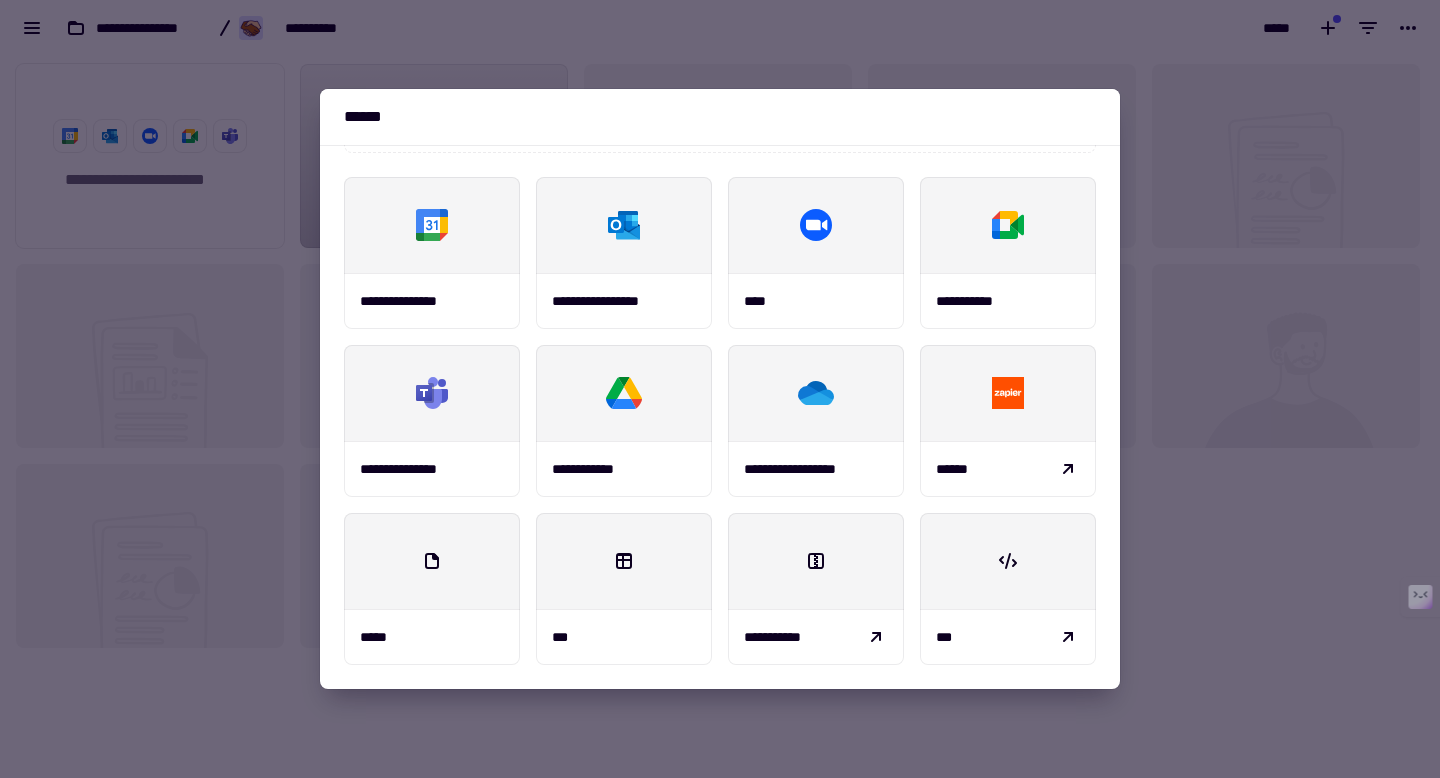 scroll, scrollTop: 0, scrollLeft: 0, axis: both 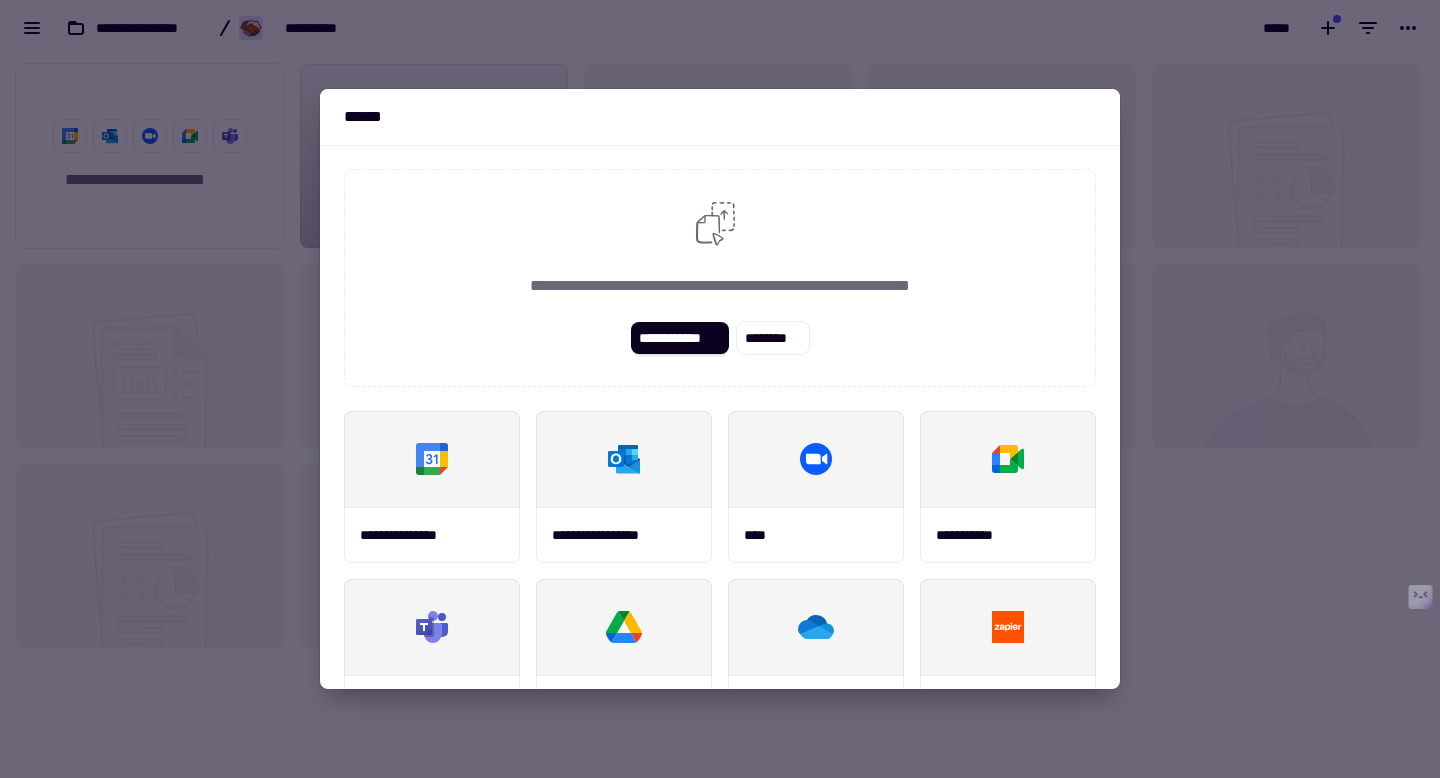 click at bounding box center [720, 389] 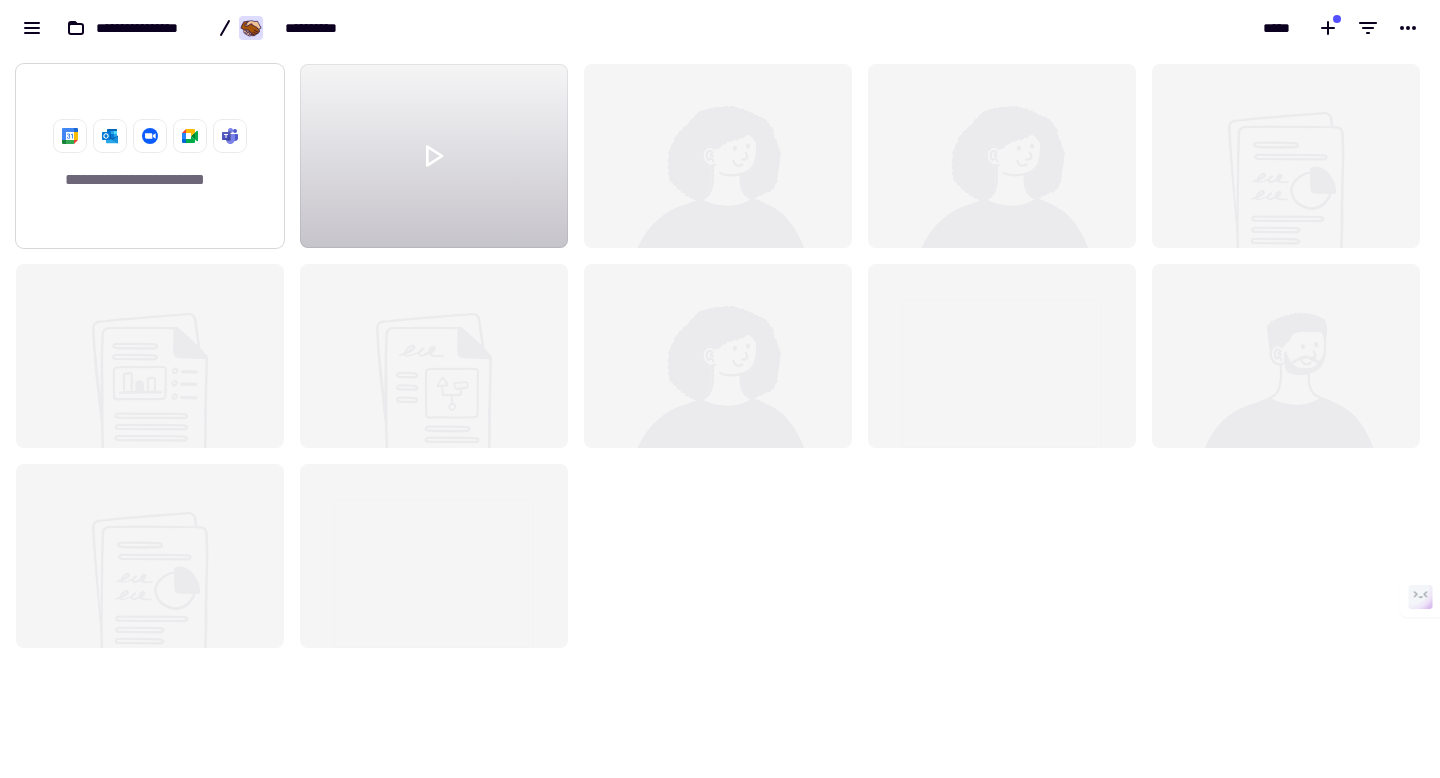 click on "**********" 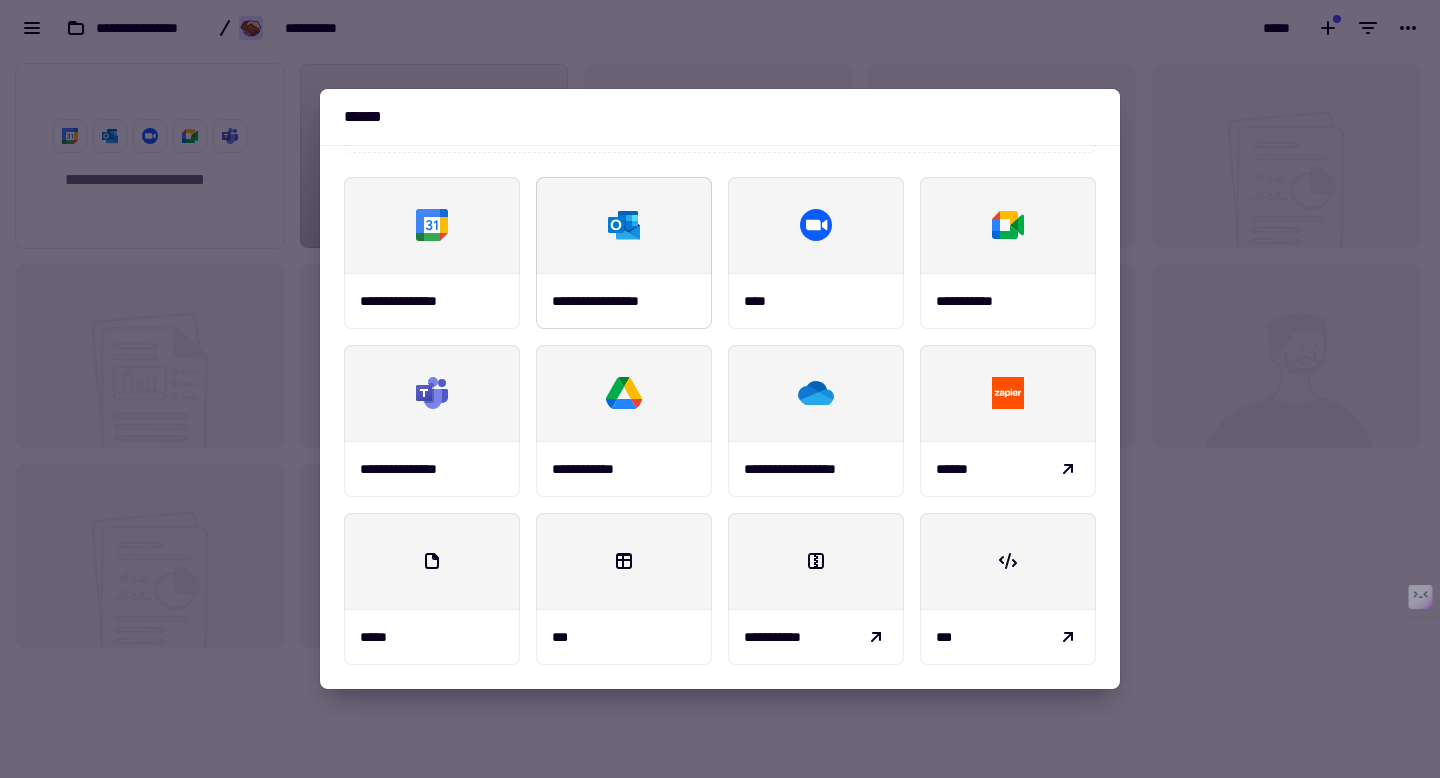 scroll, scrollTop: 0, scrollLeft: 0, axis: both 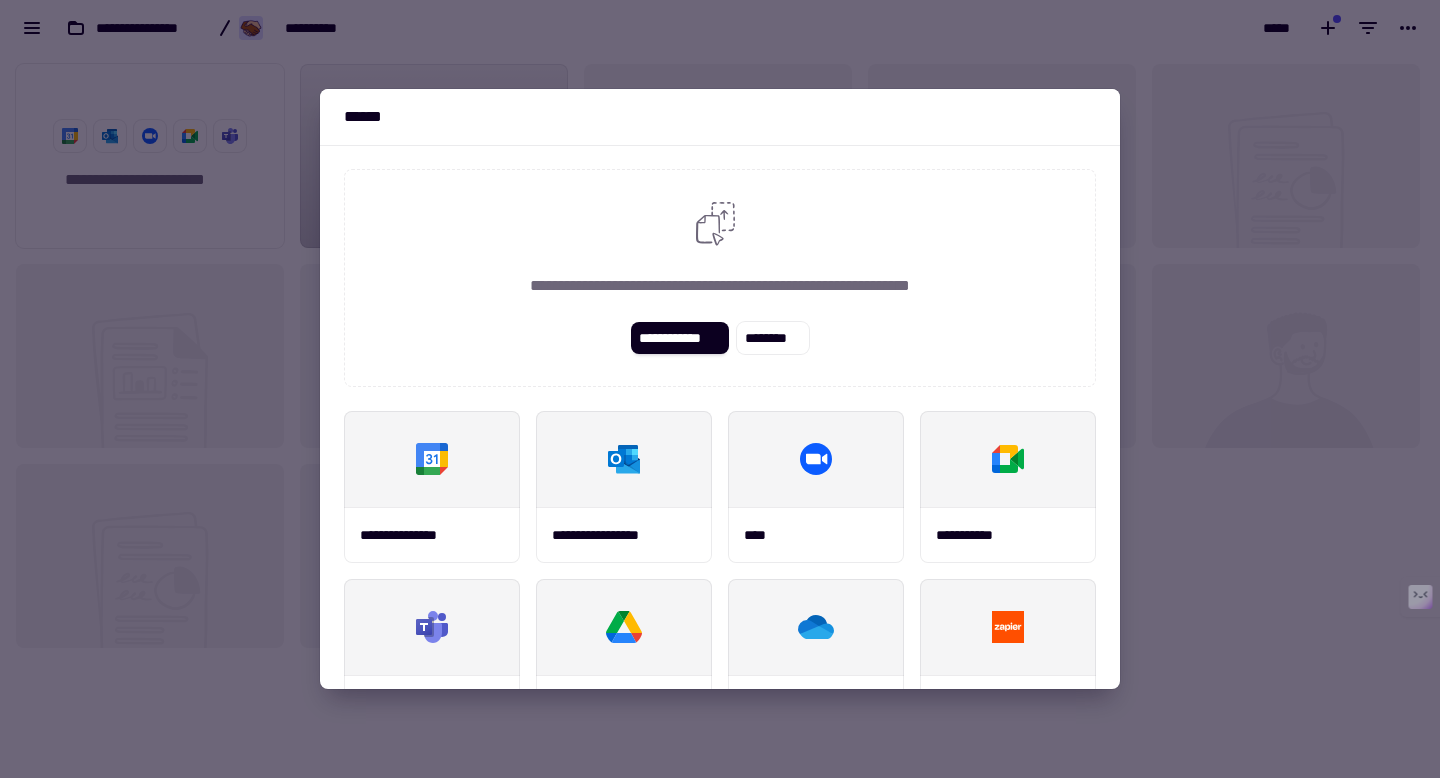 click at bounding box center (720, 389) 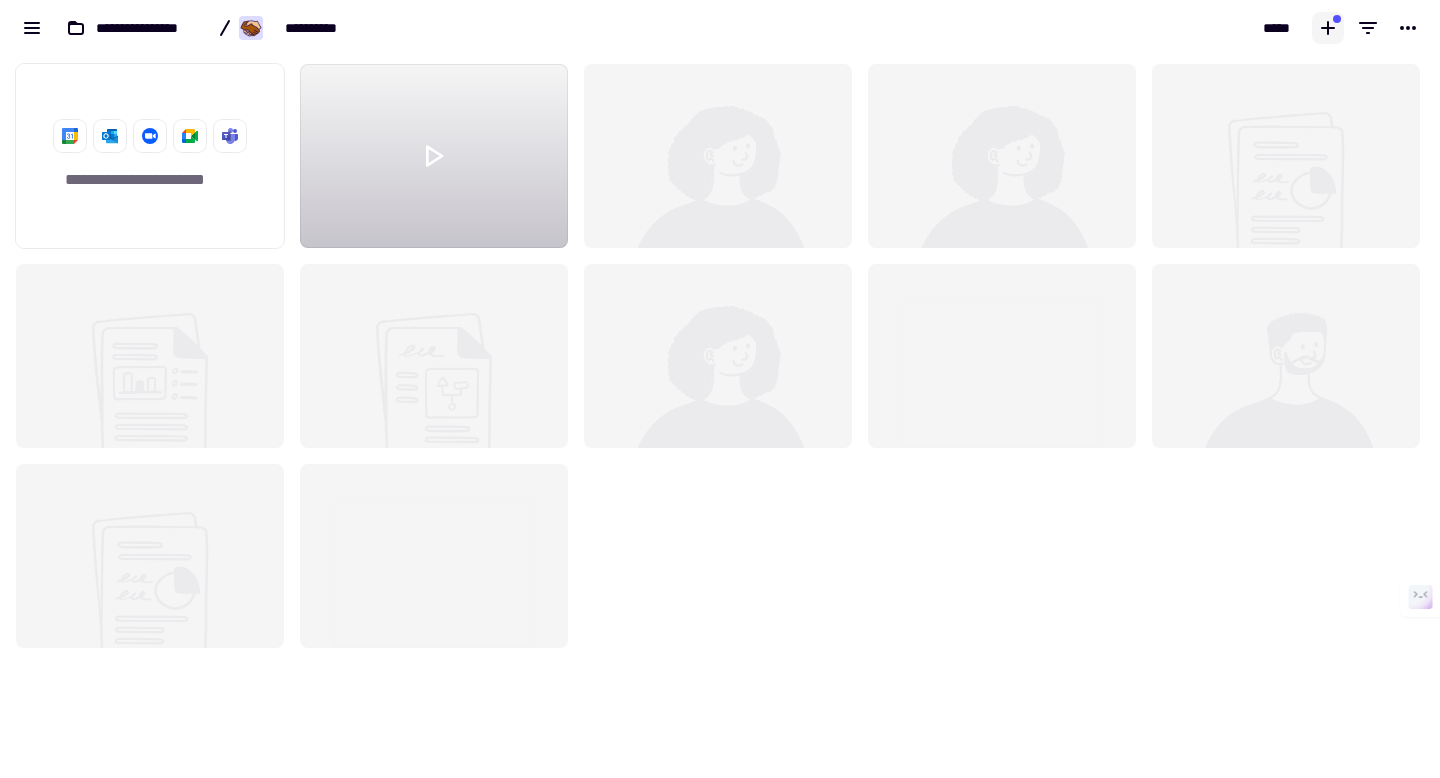 click 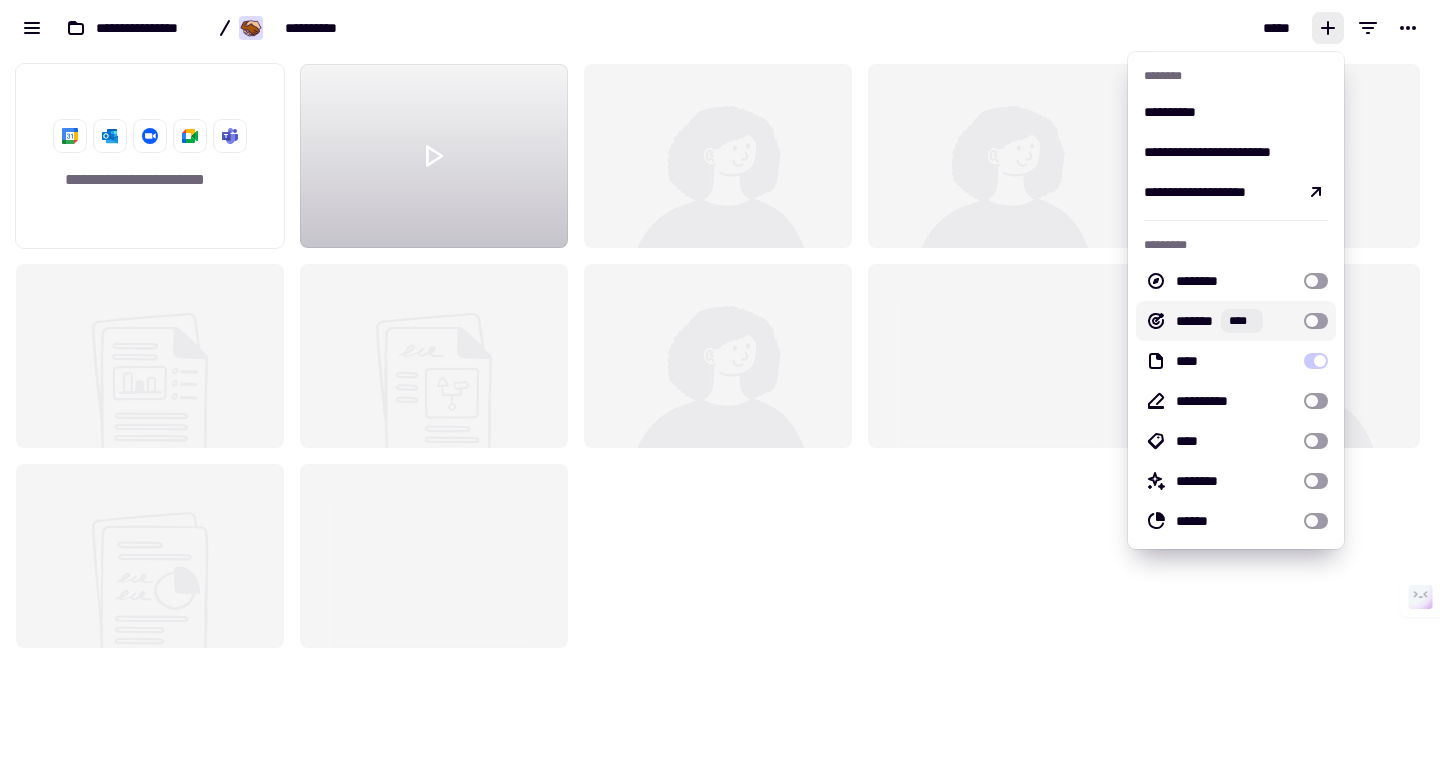click at bounding box center (1316, 321) 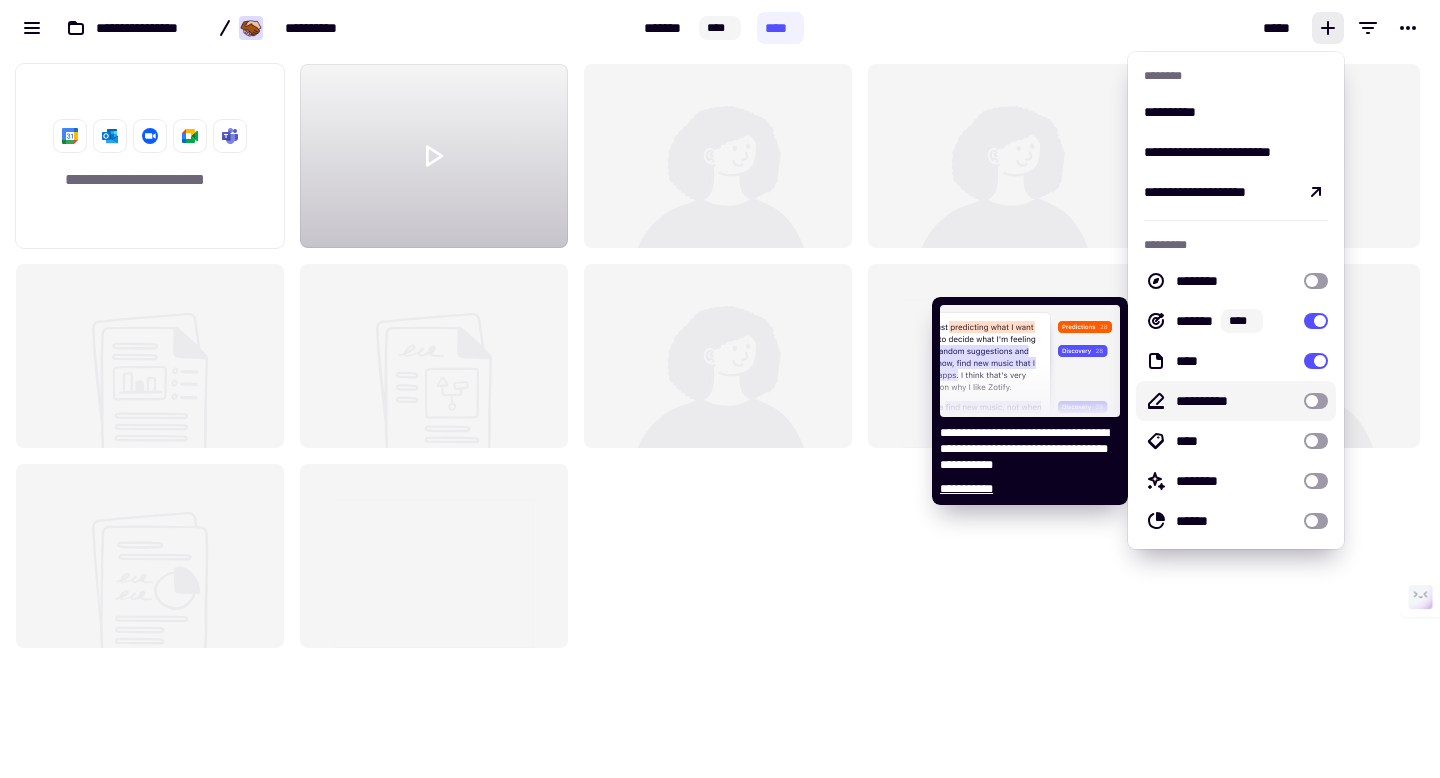 click at bounding box center [1316, 401] 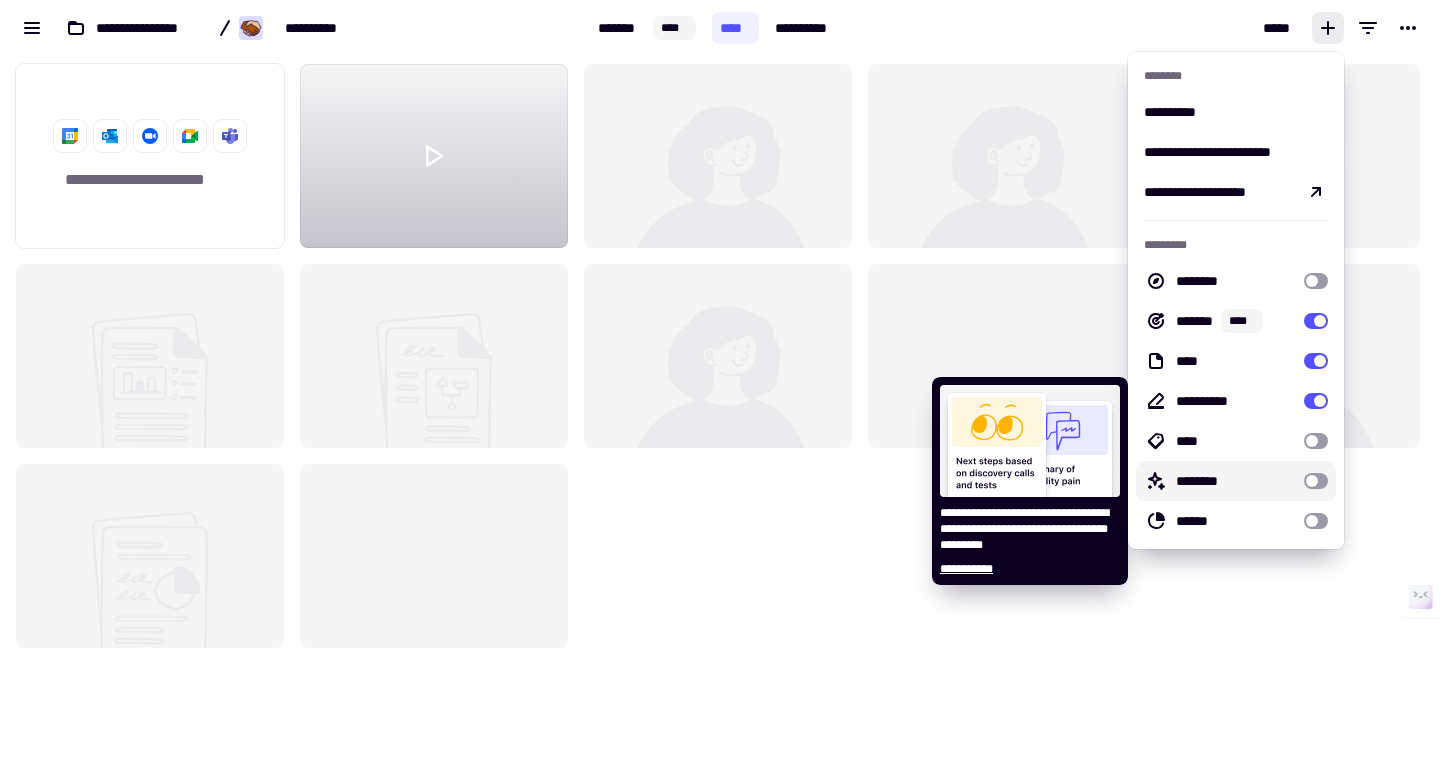 click at bounding box center (1316, 481) 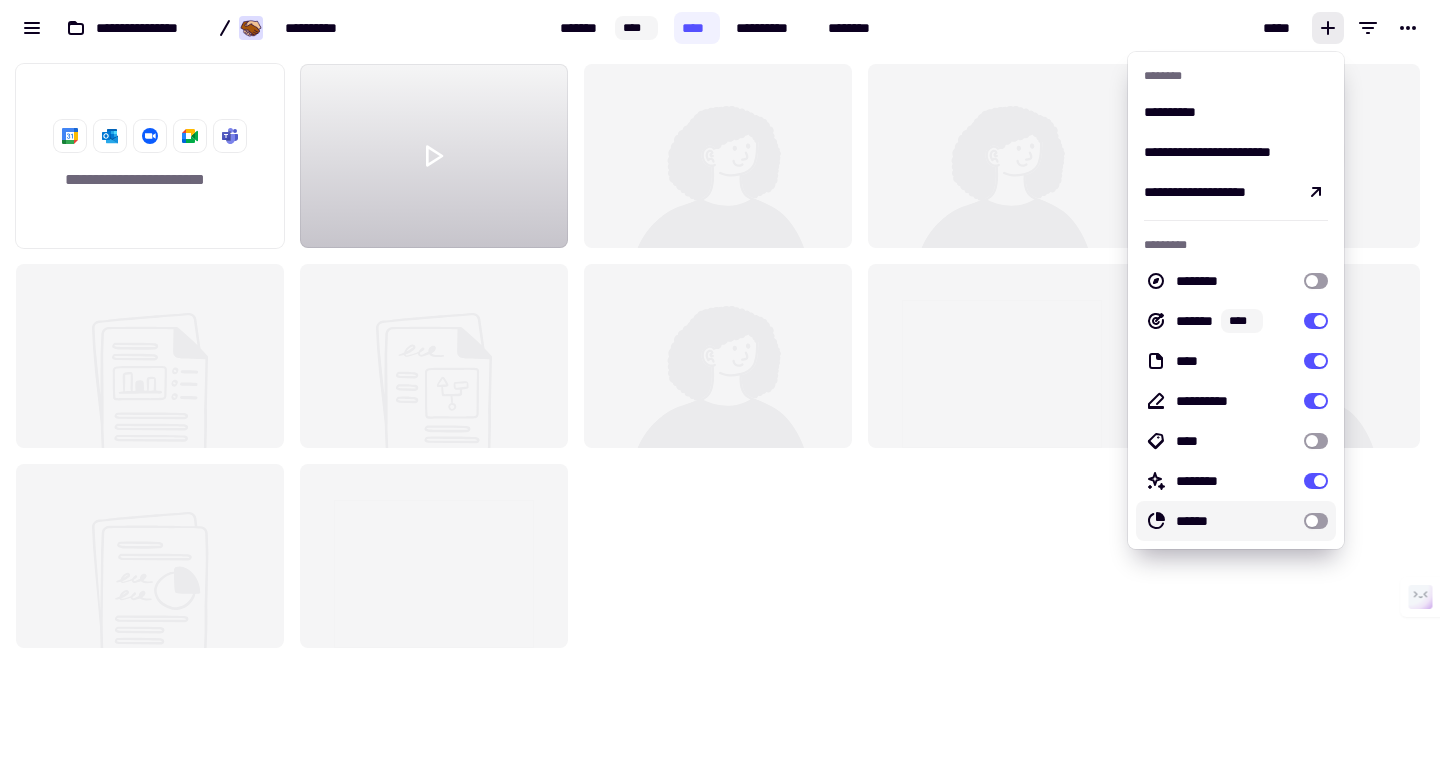 click on "******" at bounding box center [1236, 521] 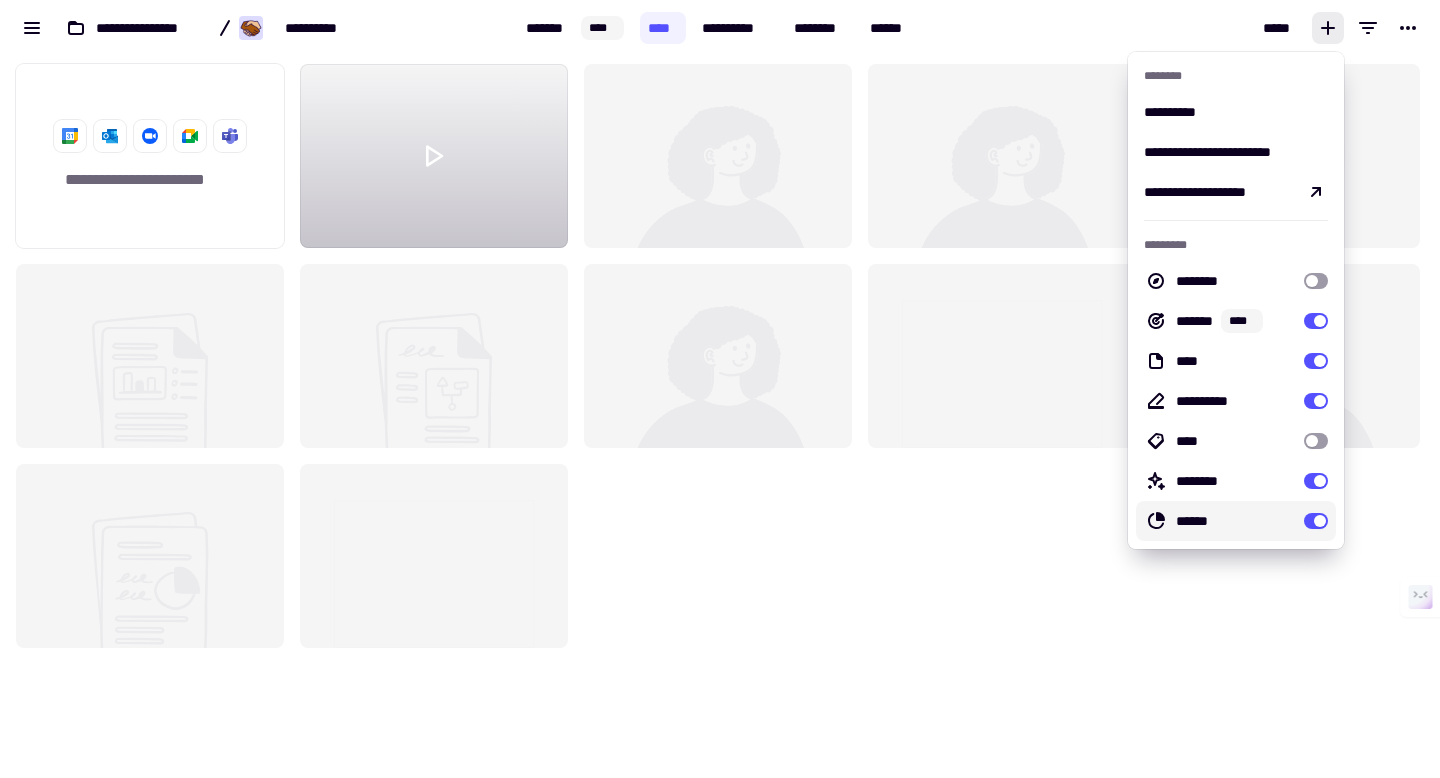click on "**********" 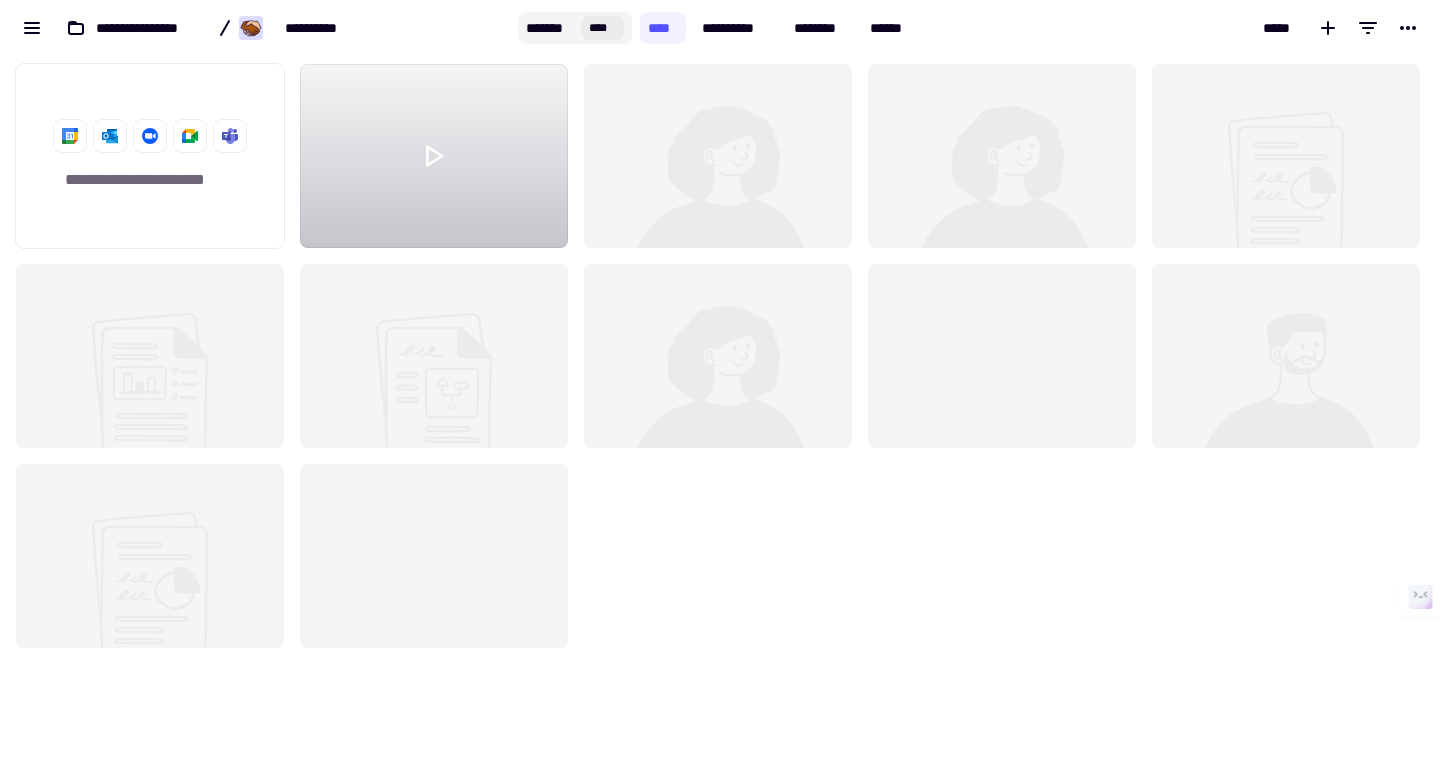 click on "*******" 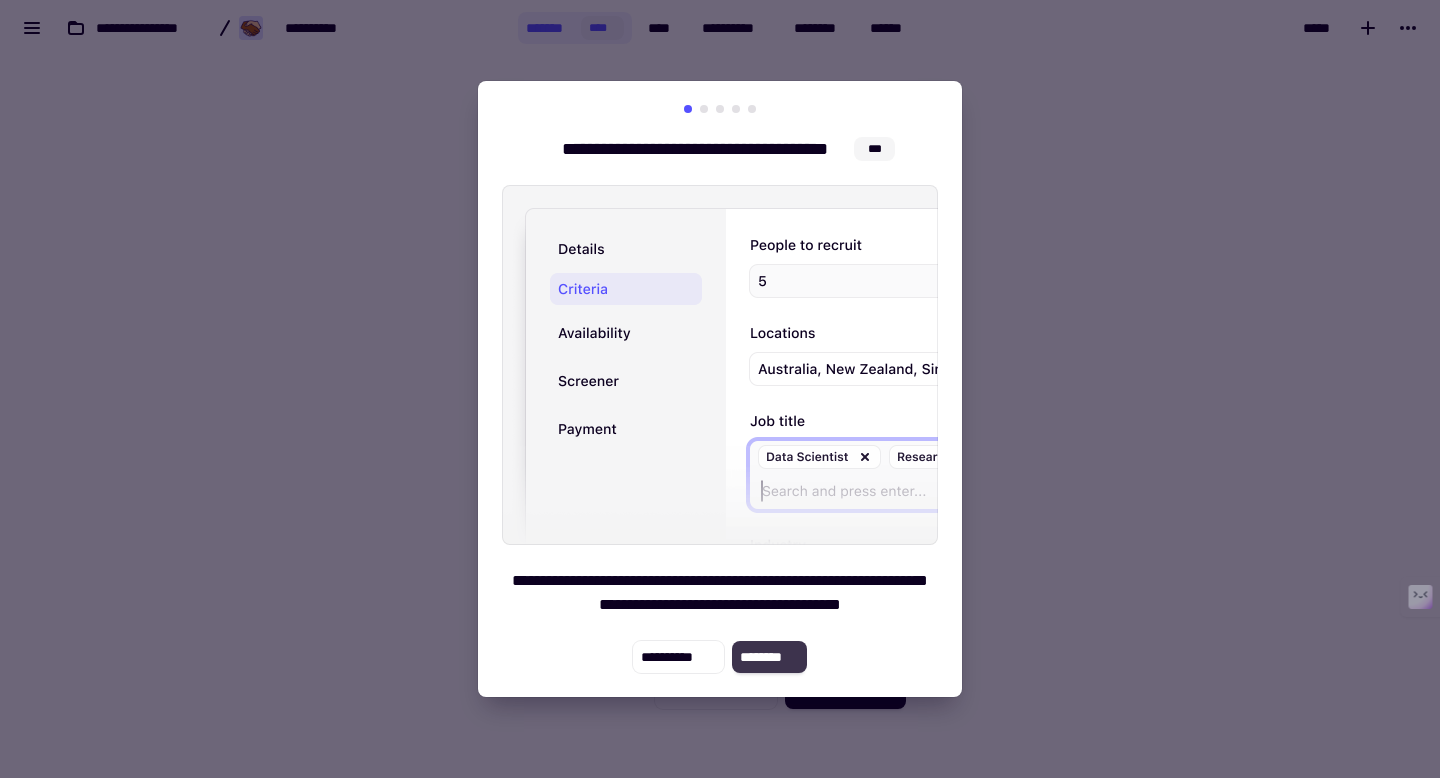 click on "********" 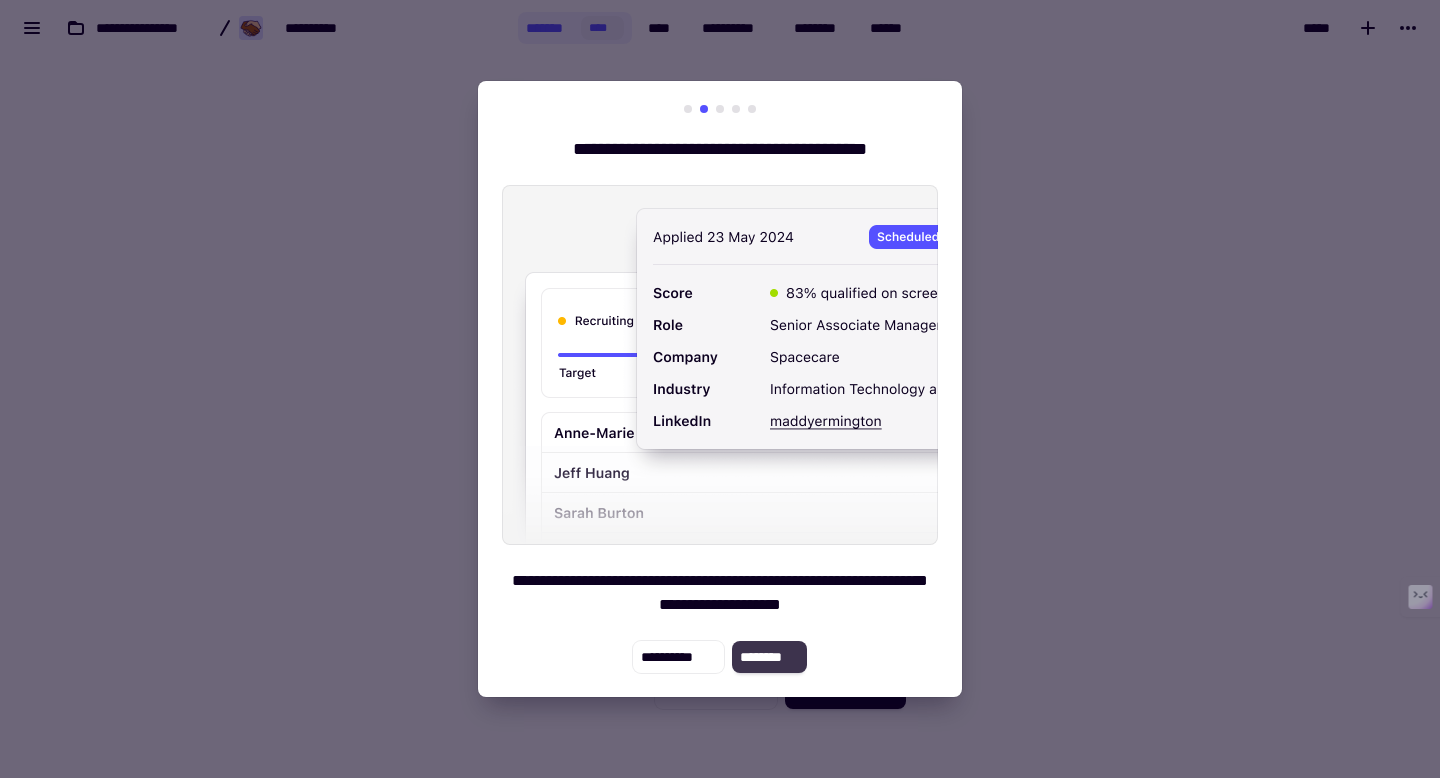 click on "********" 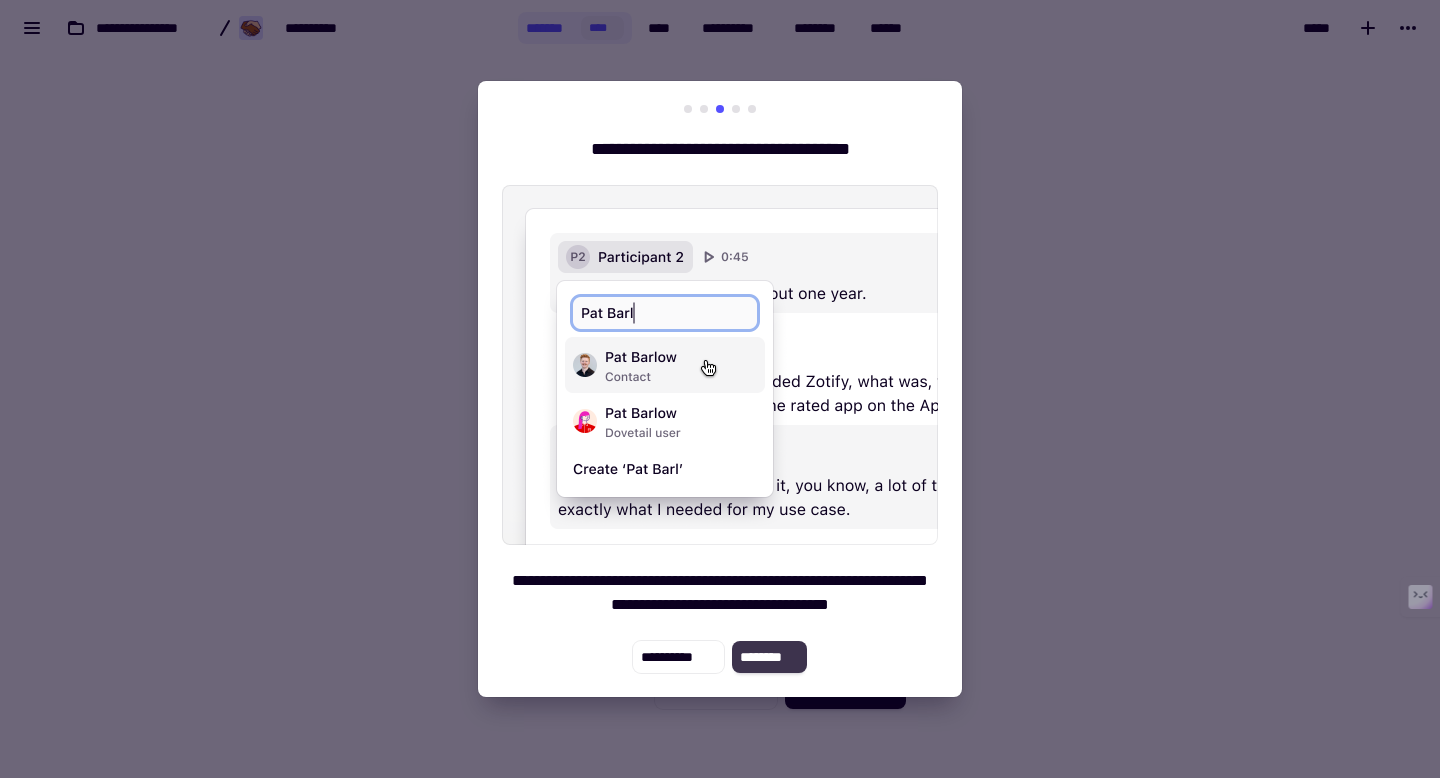 click on "********" 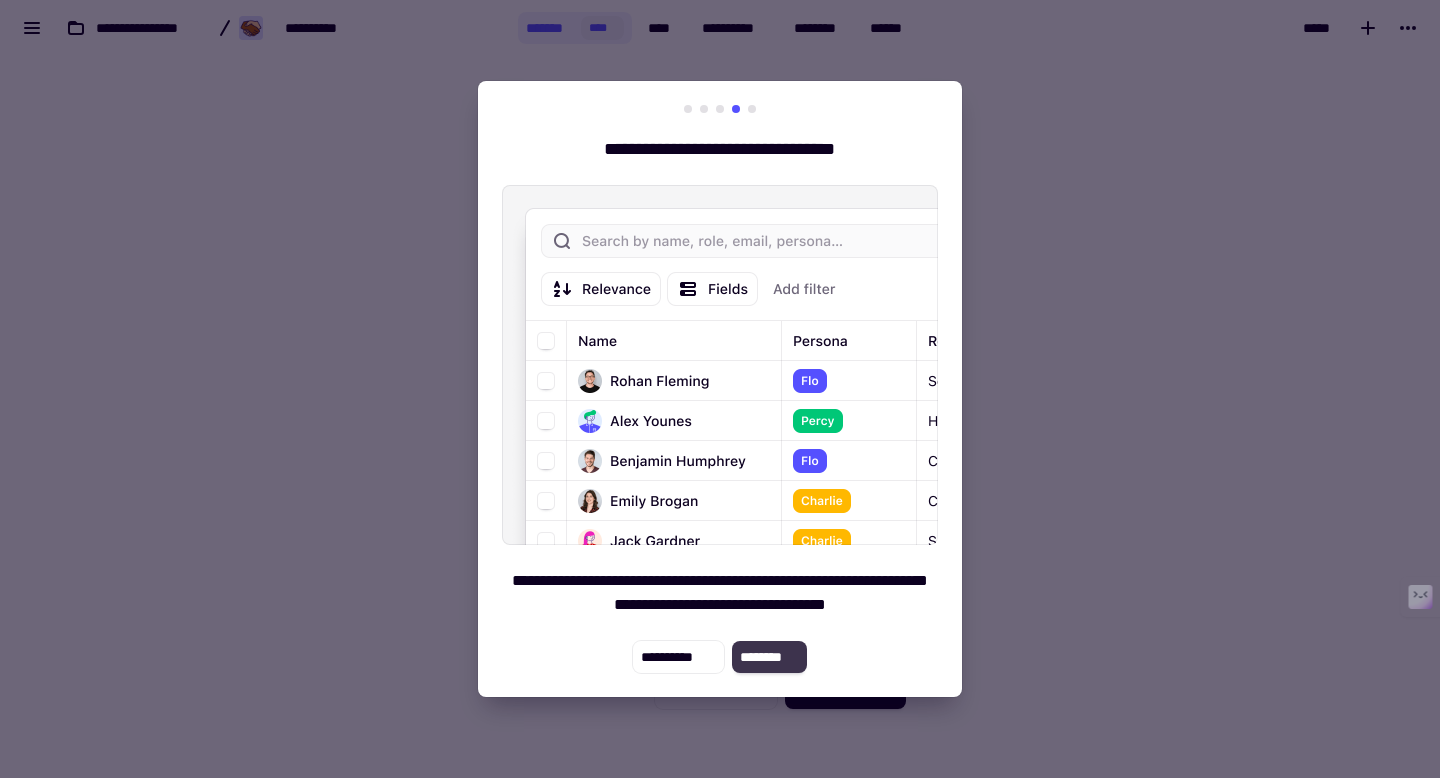 click on "********" 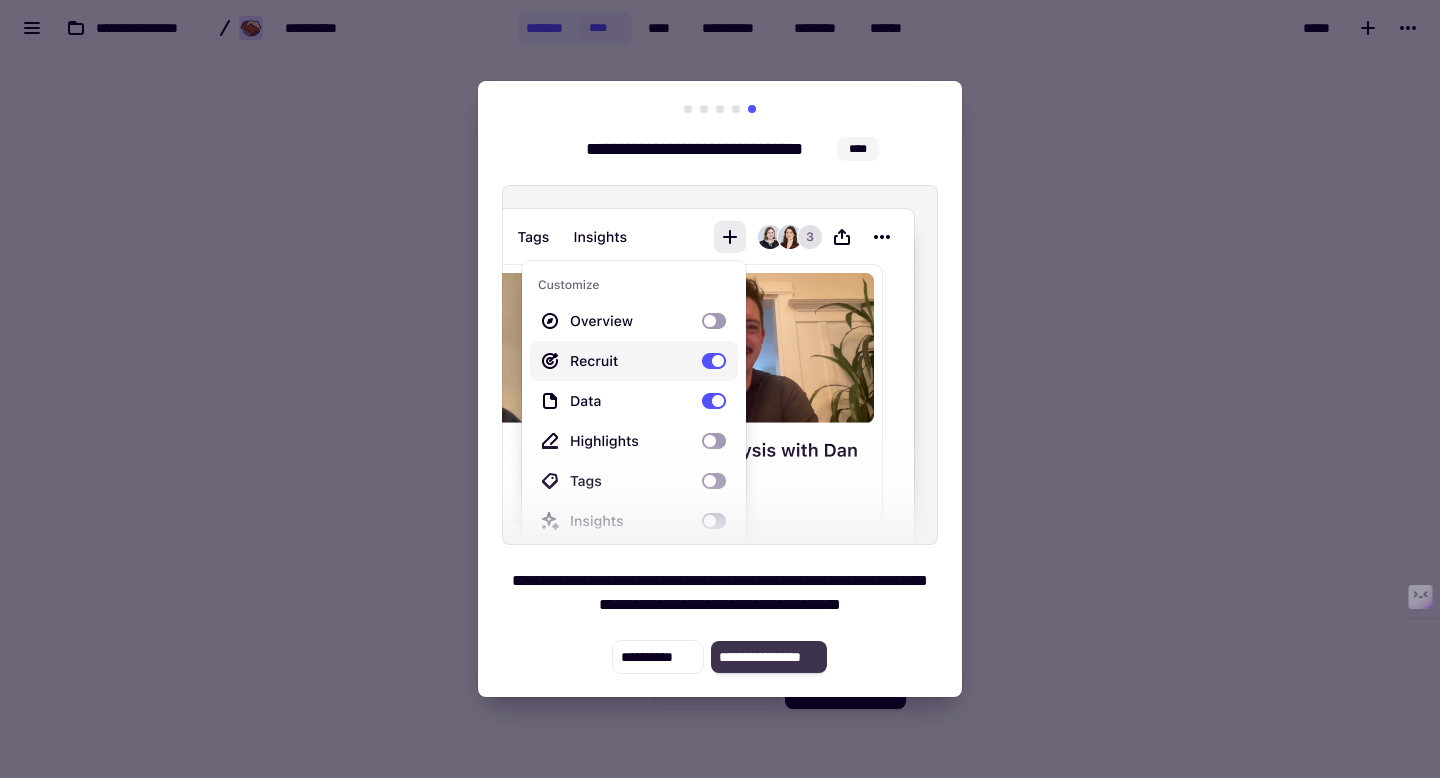 click on "**********" 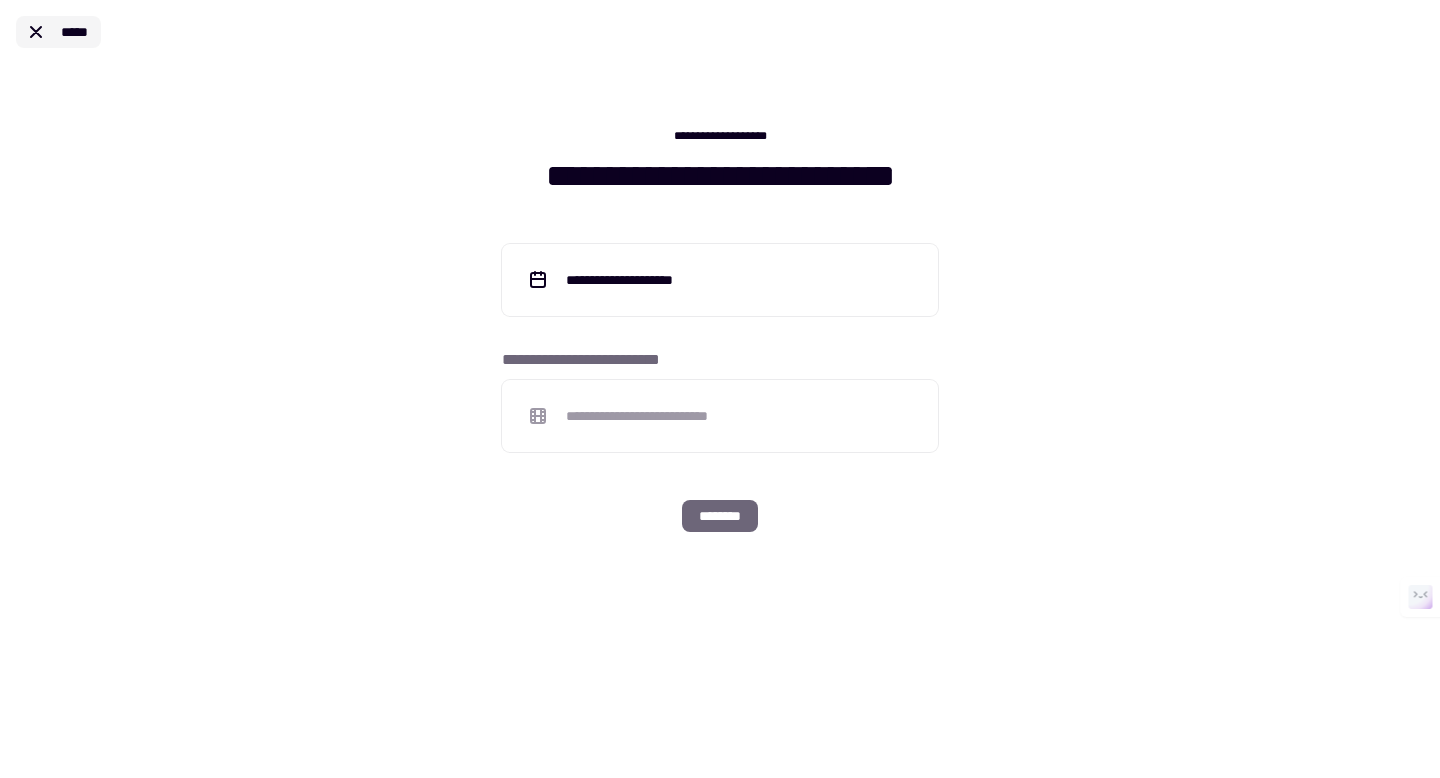click 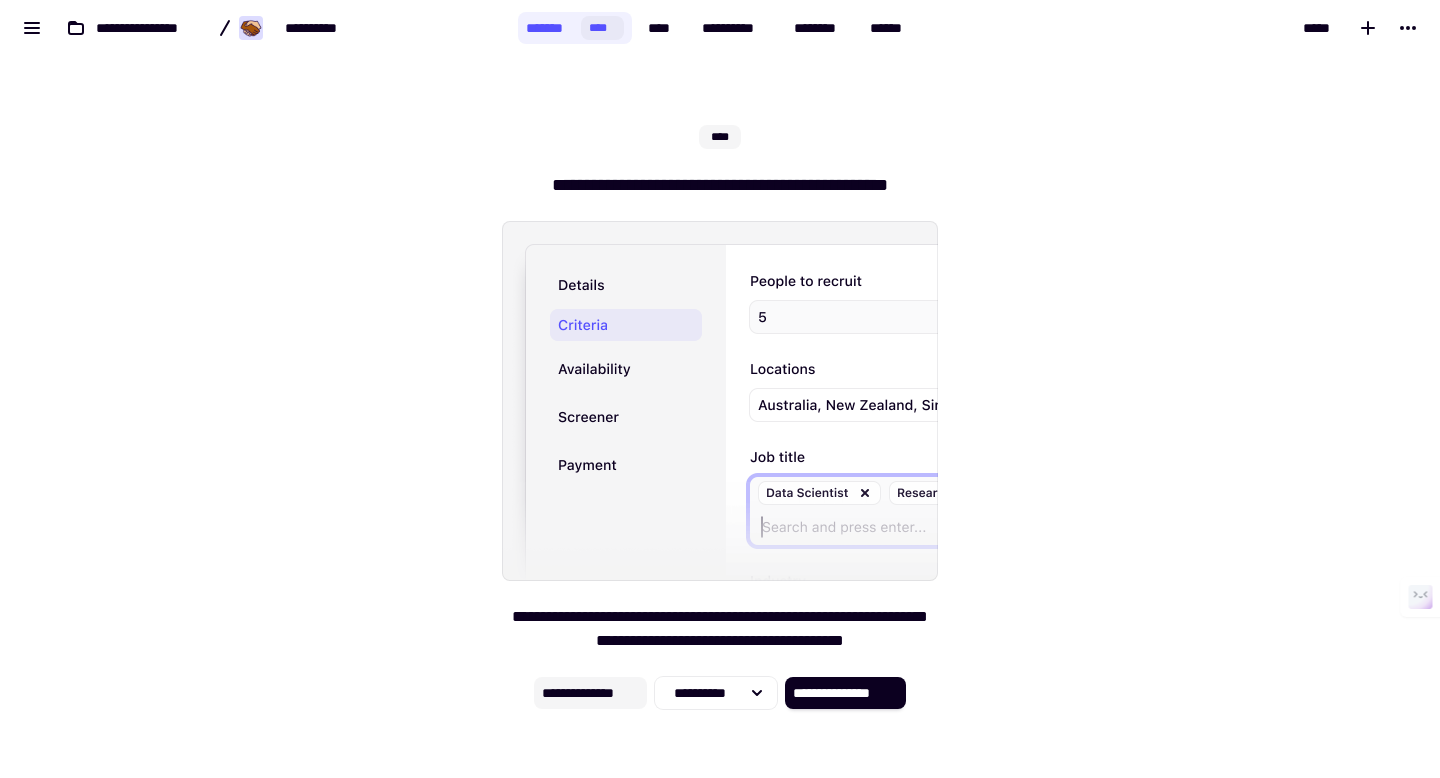 click on "**********" 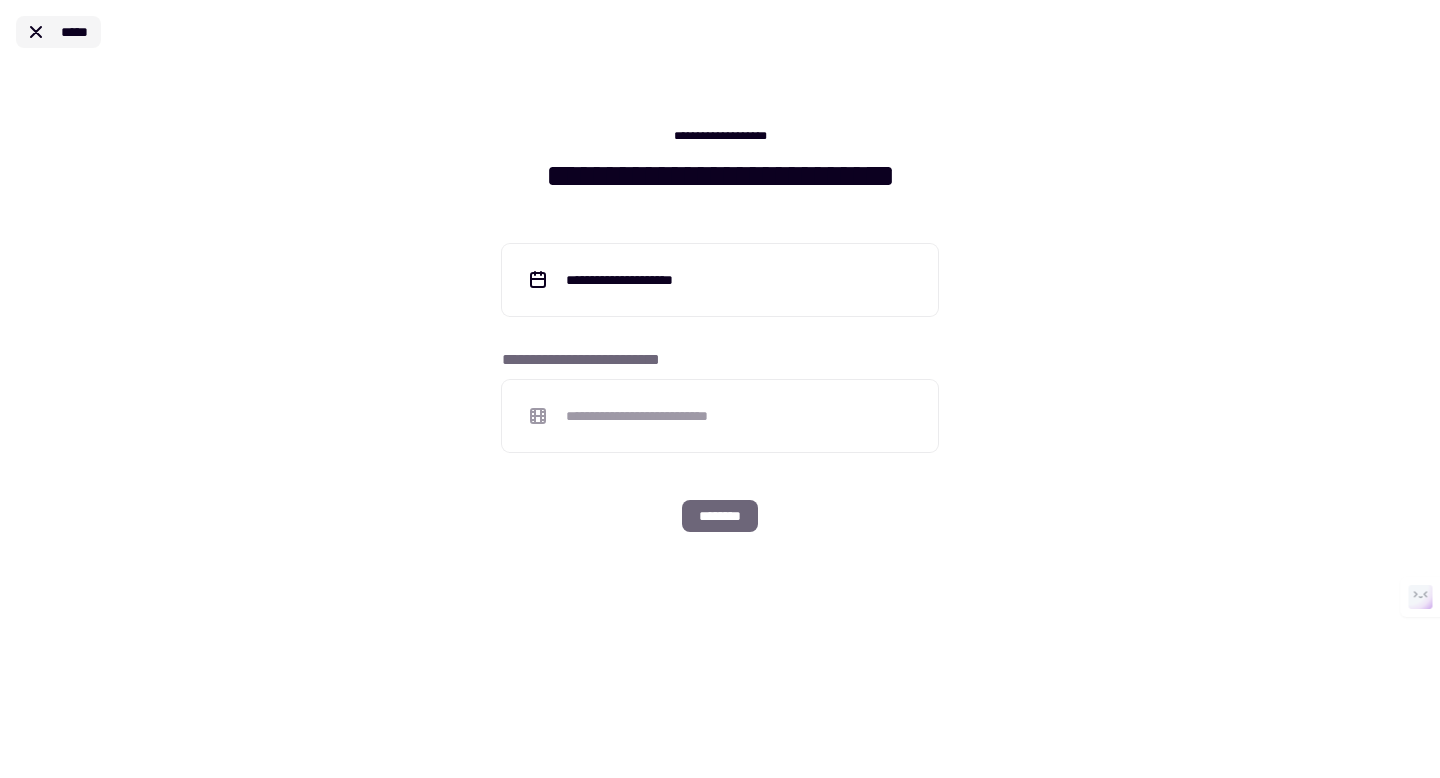 click on "*****" 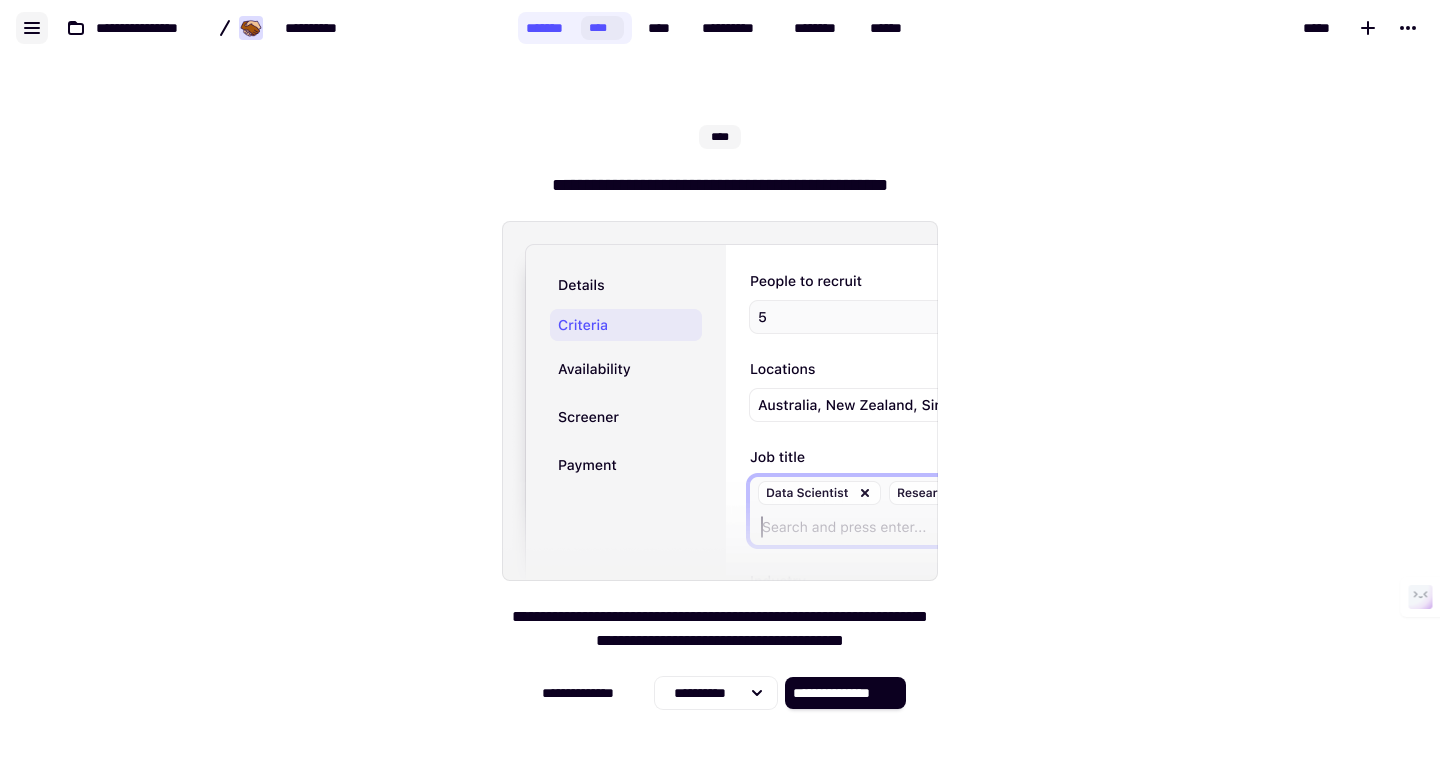 click 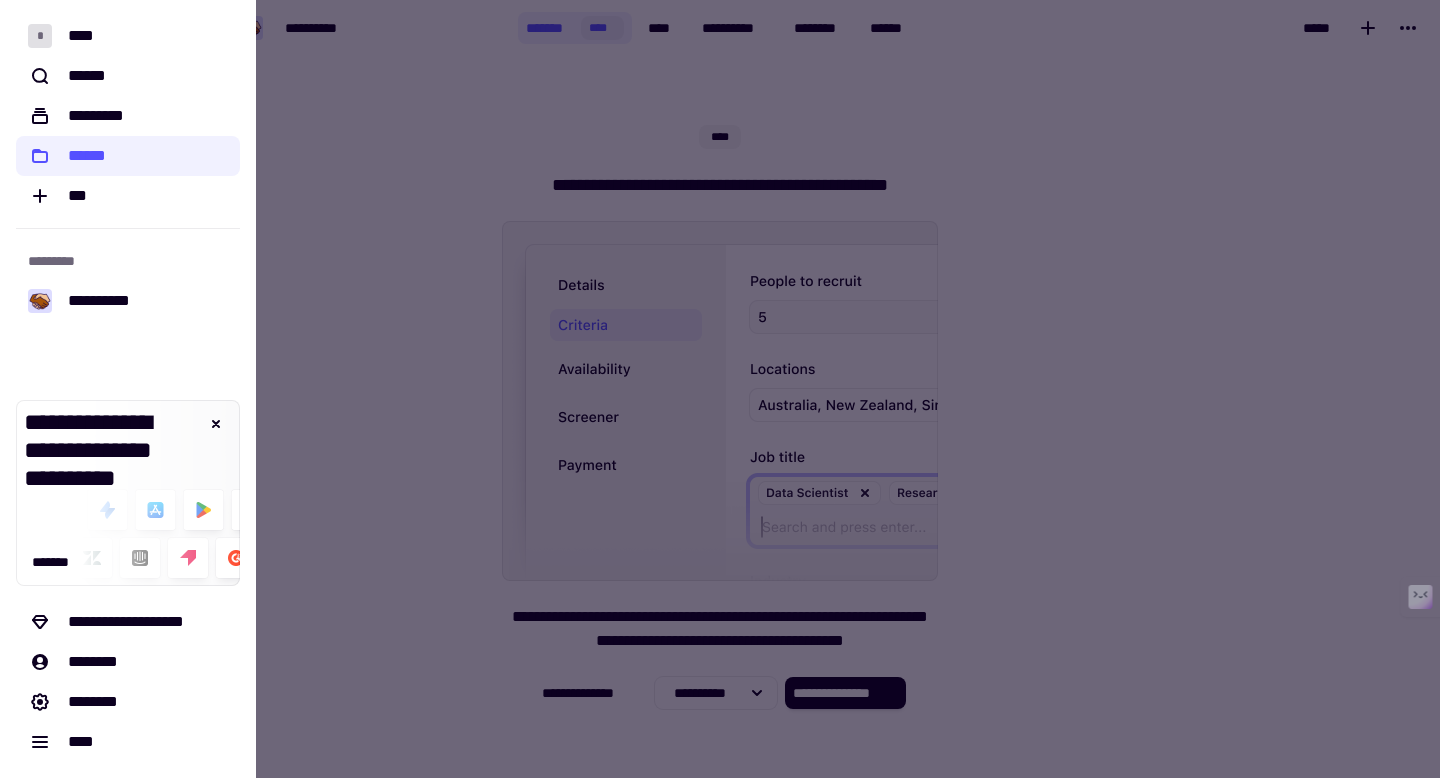 click at bounding box center (720, 389) 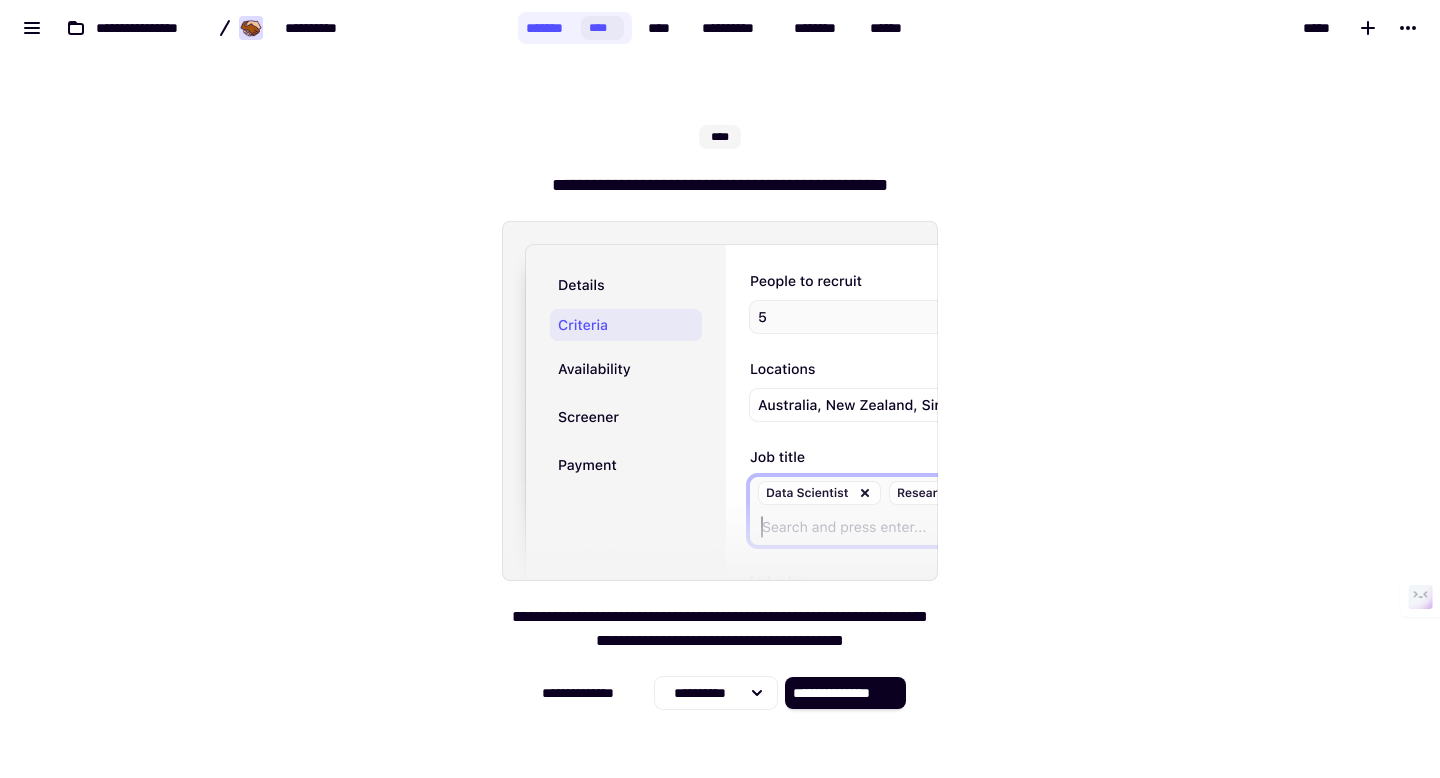 click at bounding box center (720, 401) 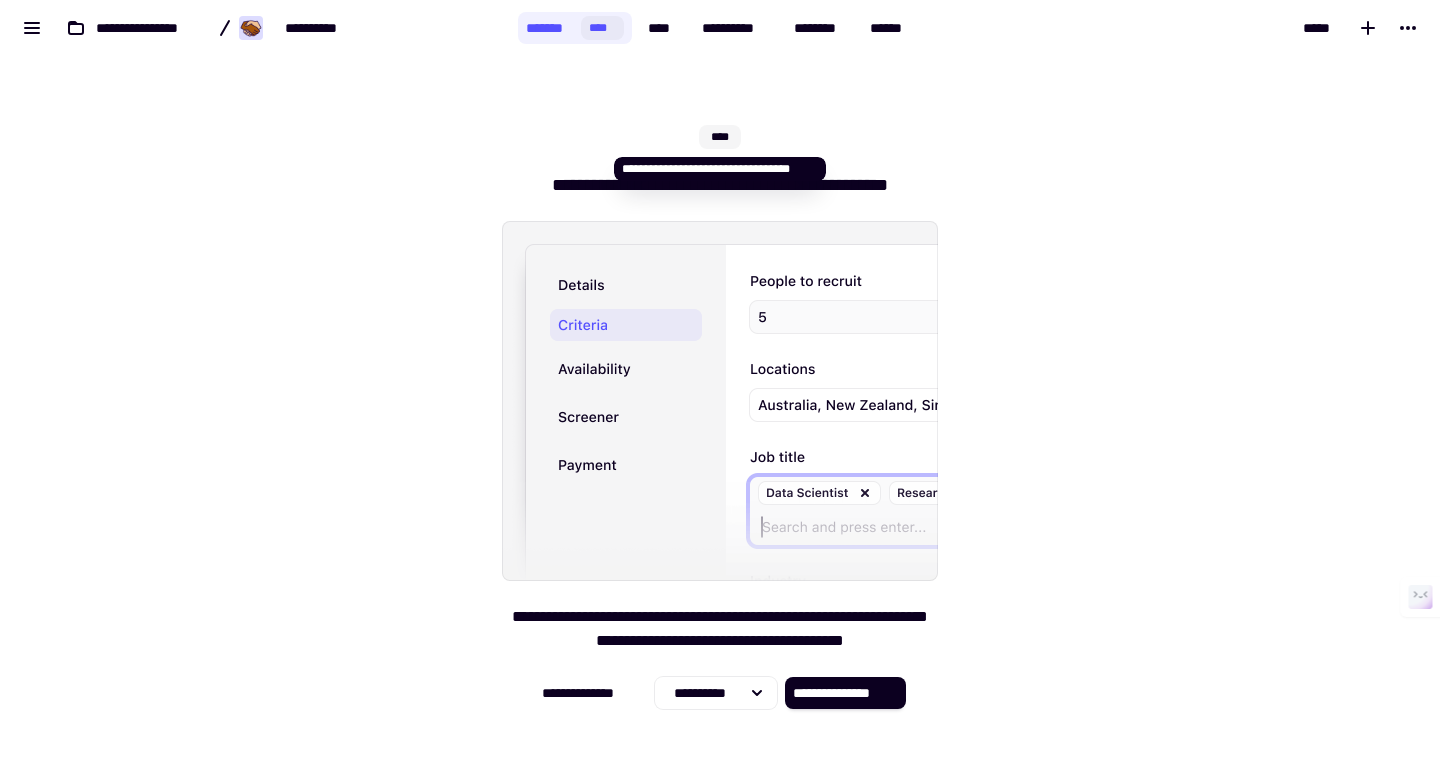 click on "****" at bounding box center (720, 137) 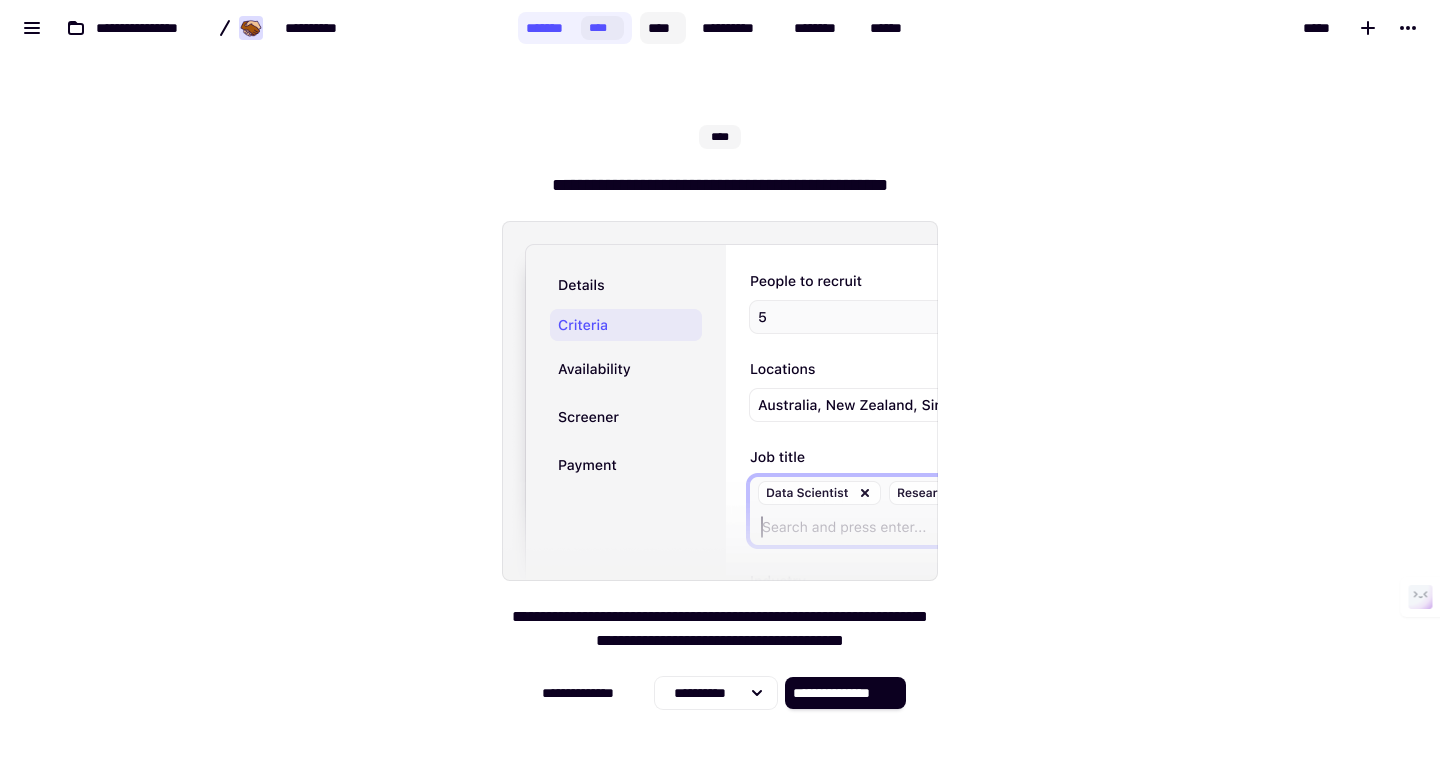 click on "****" 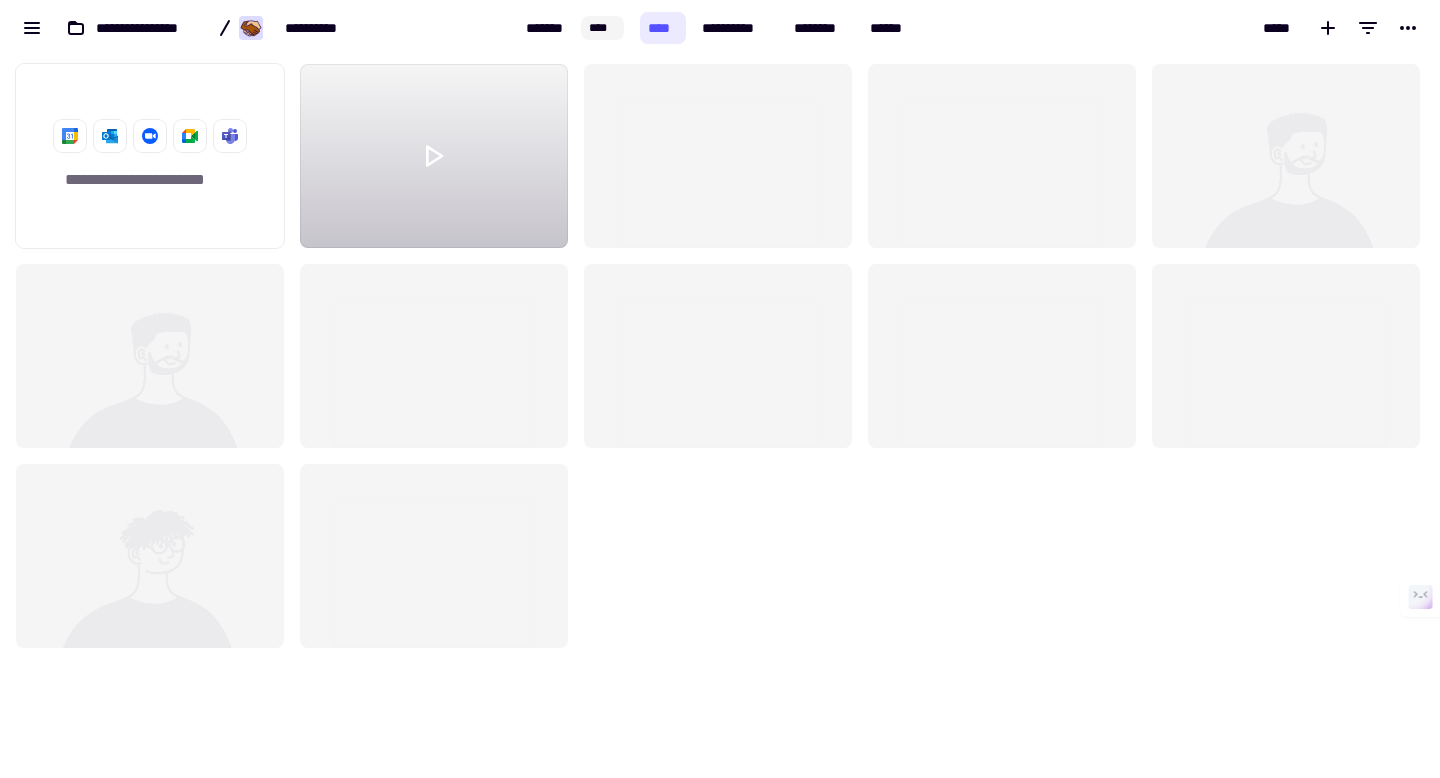 scroll, scrollTop: 1, scrollLeft: 1, axis: both 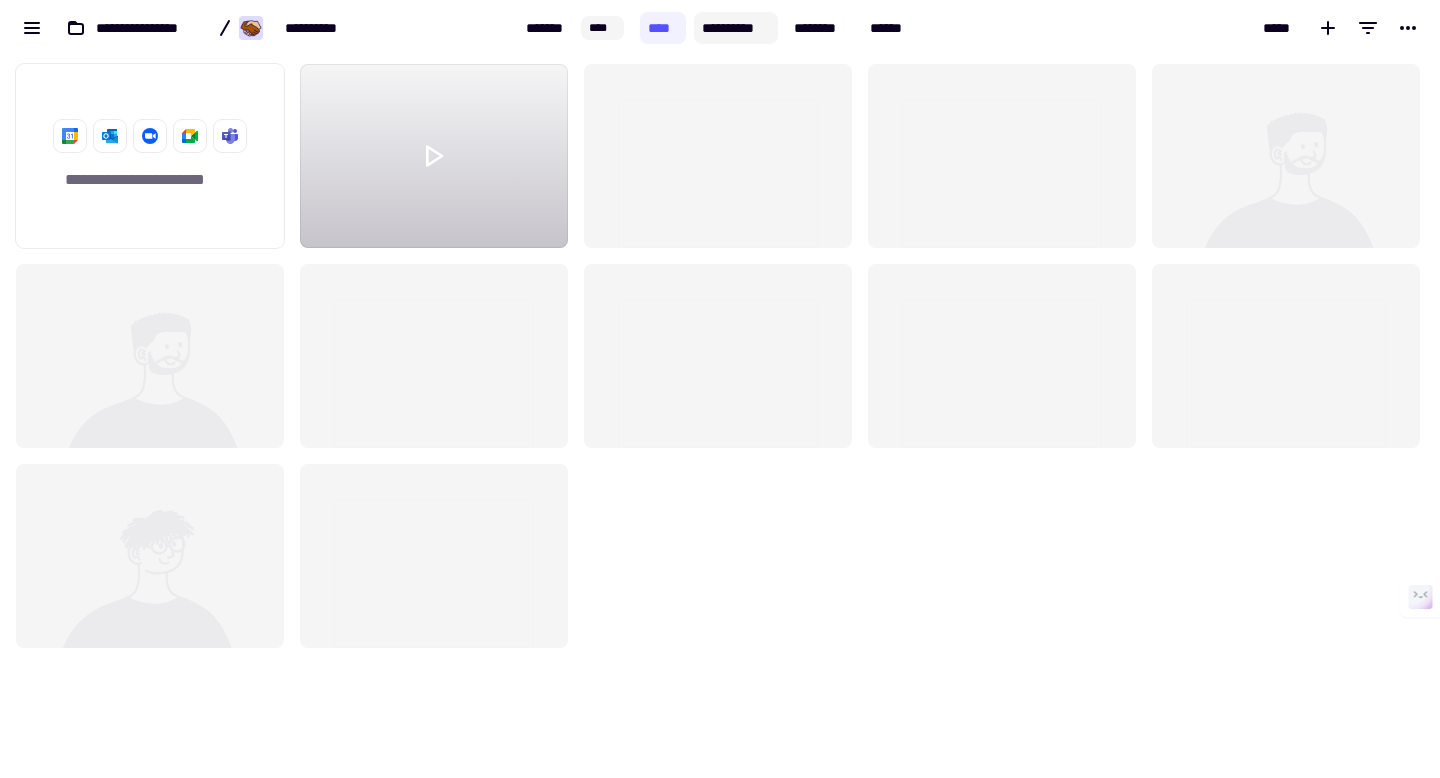 click on "**********" 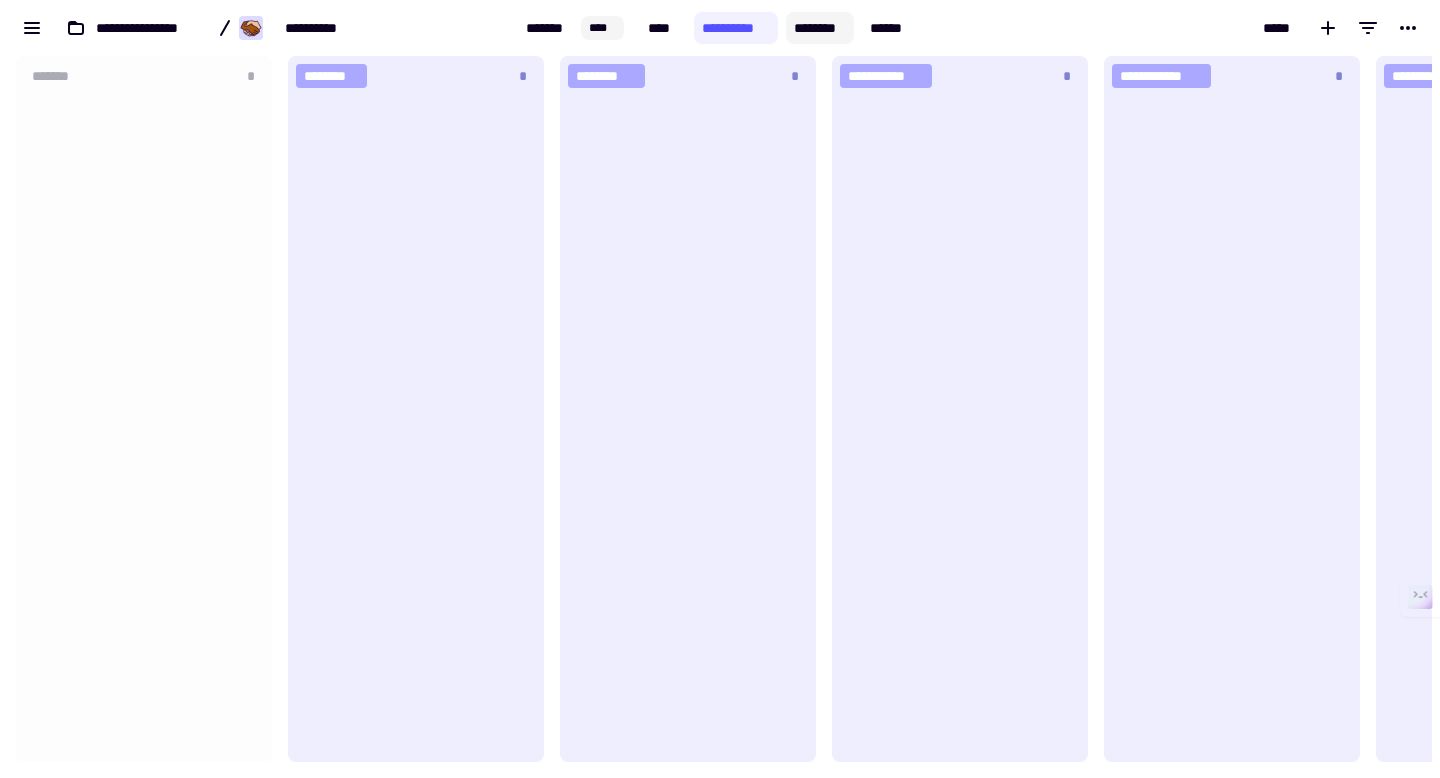 scroll, scrollTop: 1, scrollLeft: 1, axis: both 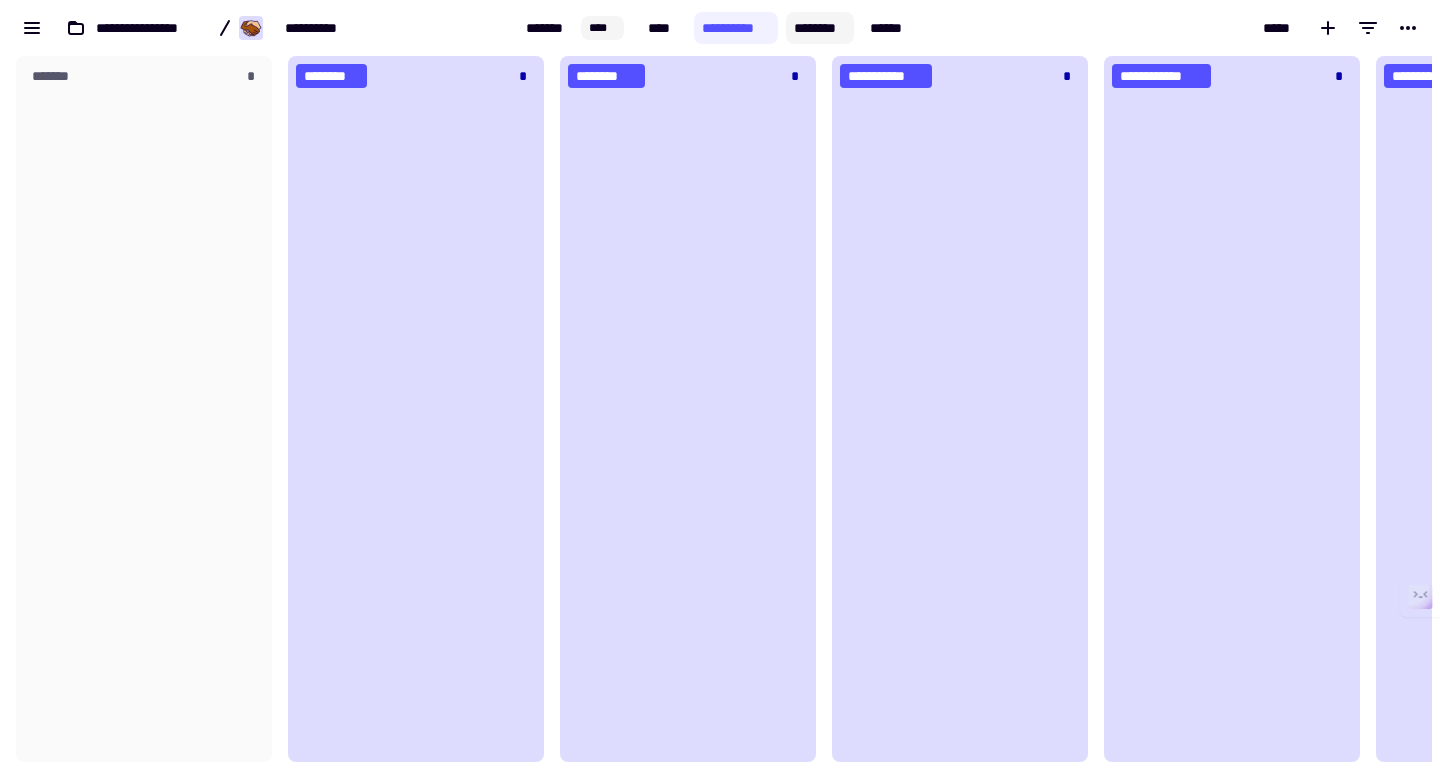 click on "********" 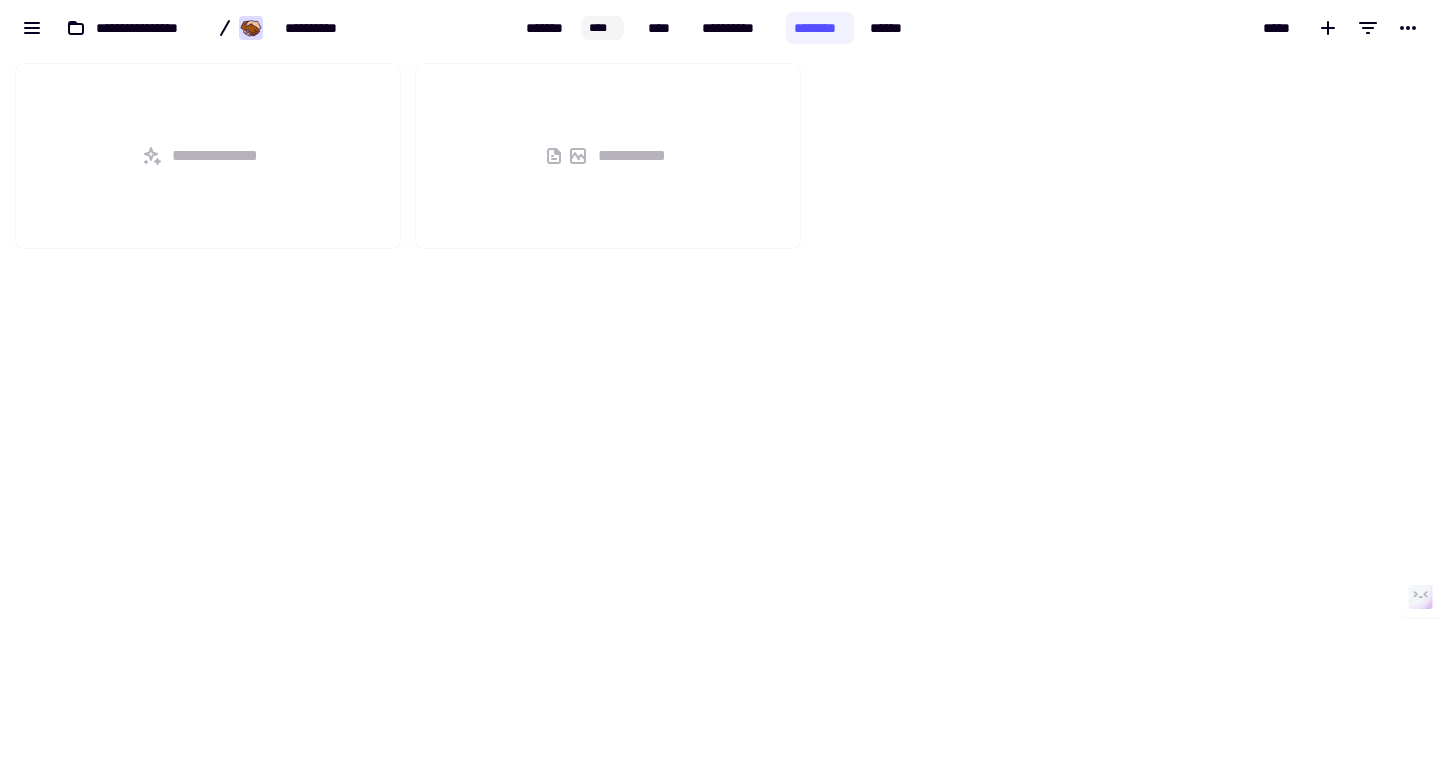 click on "*****" at bounding box center (1181, 28) 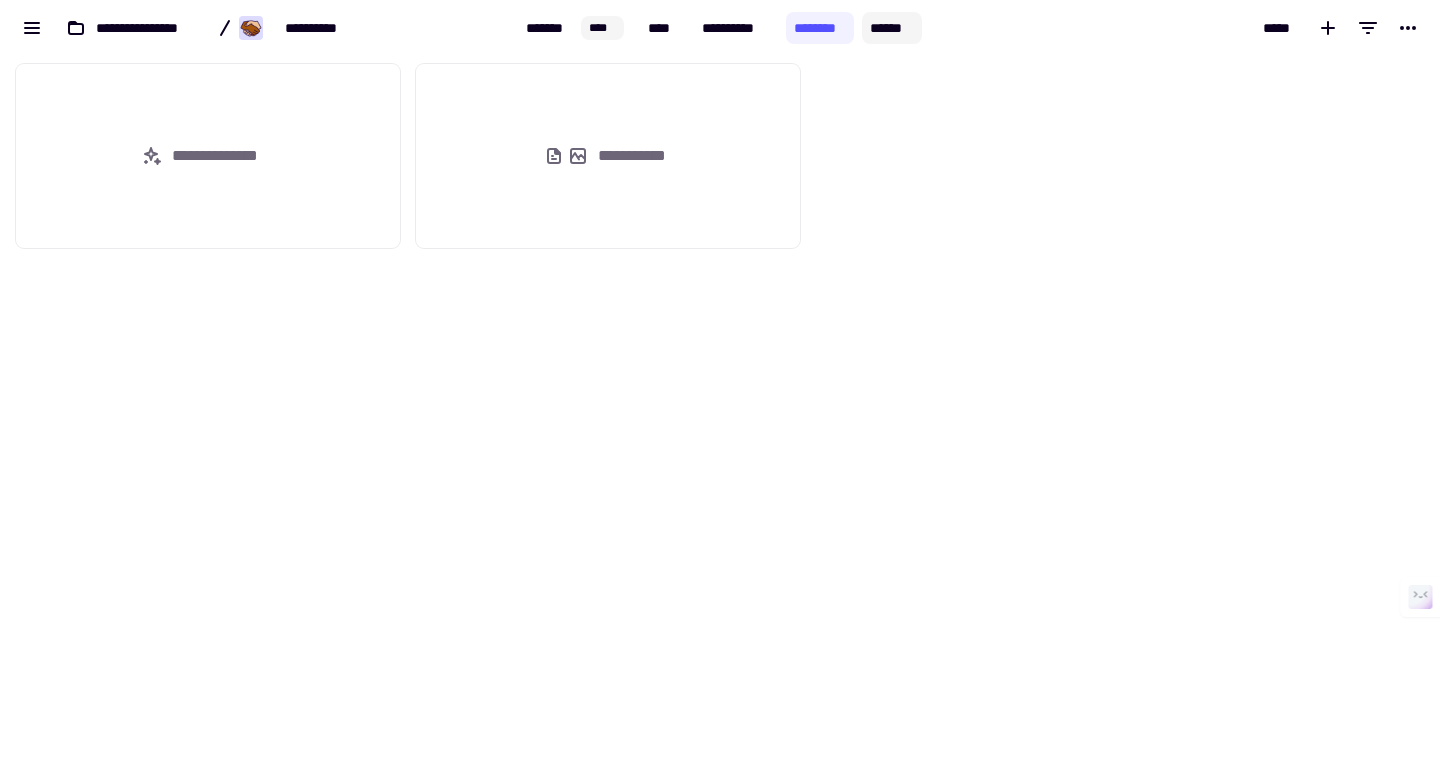 click on "******" 